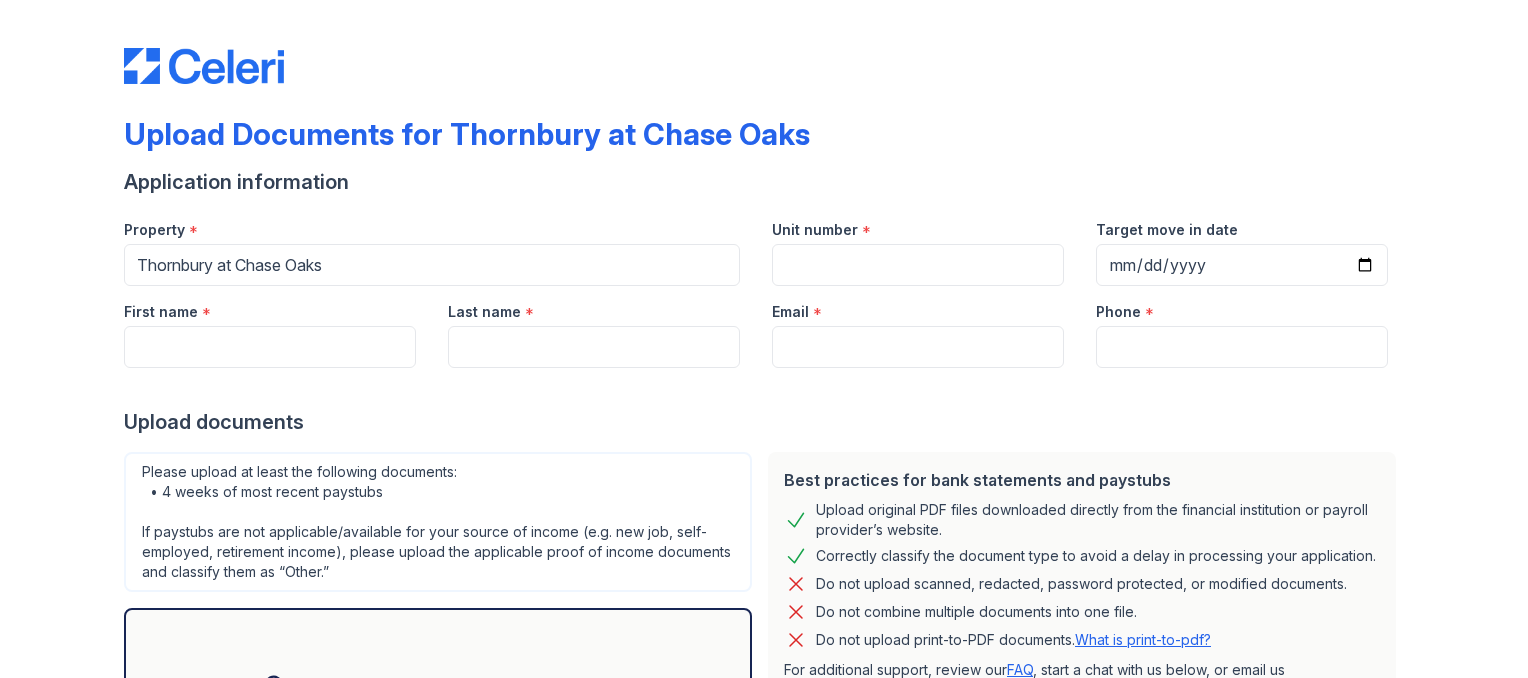 scroll, scrollTop: 0, scrollLeft: 0, axis: both 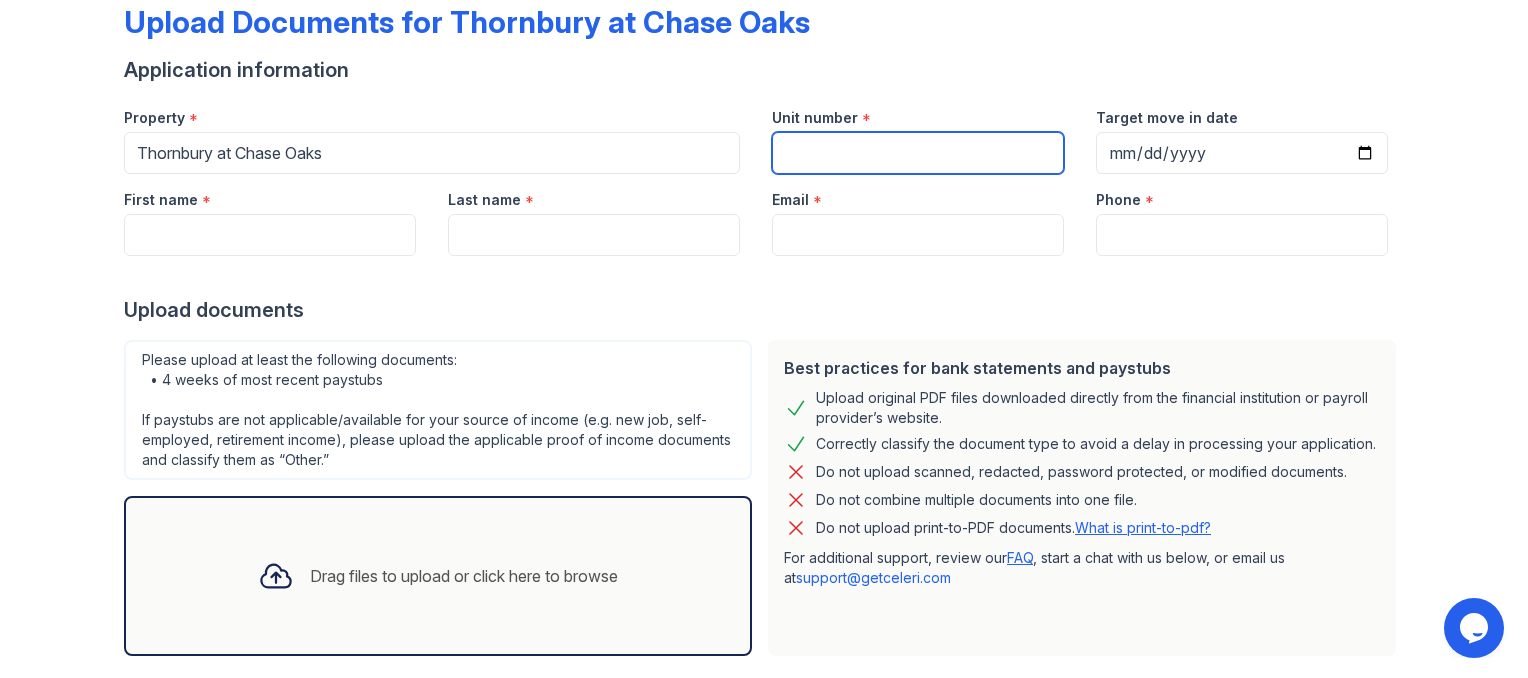 click on "Unit number" at bounding box center (918, 153) 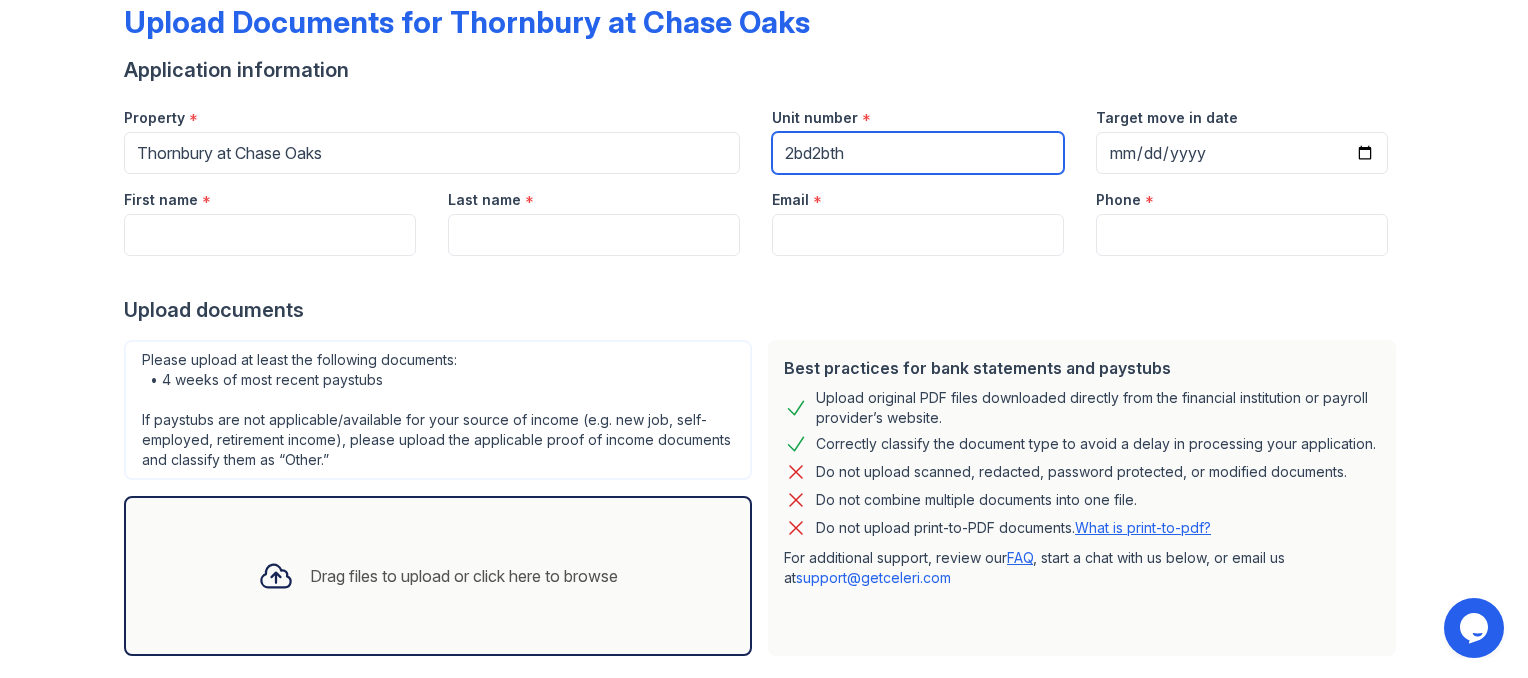 type on "2bd2bth" 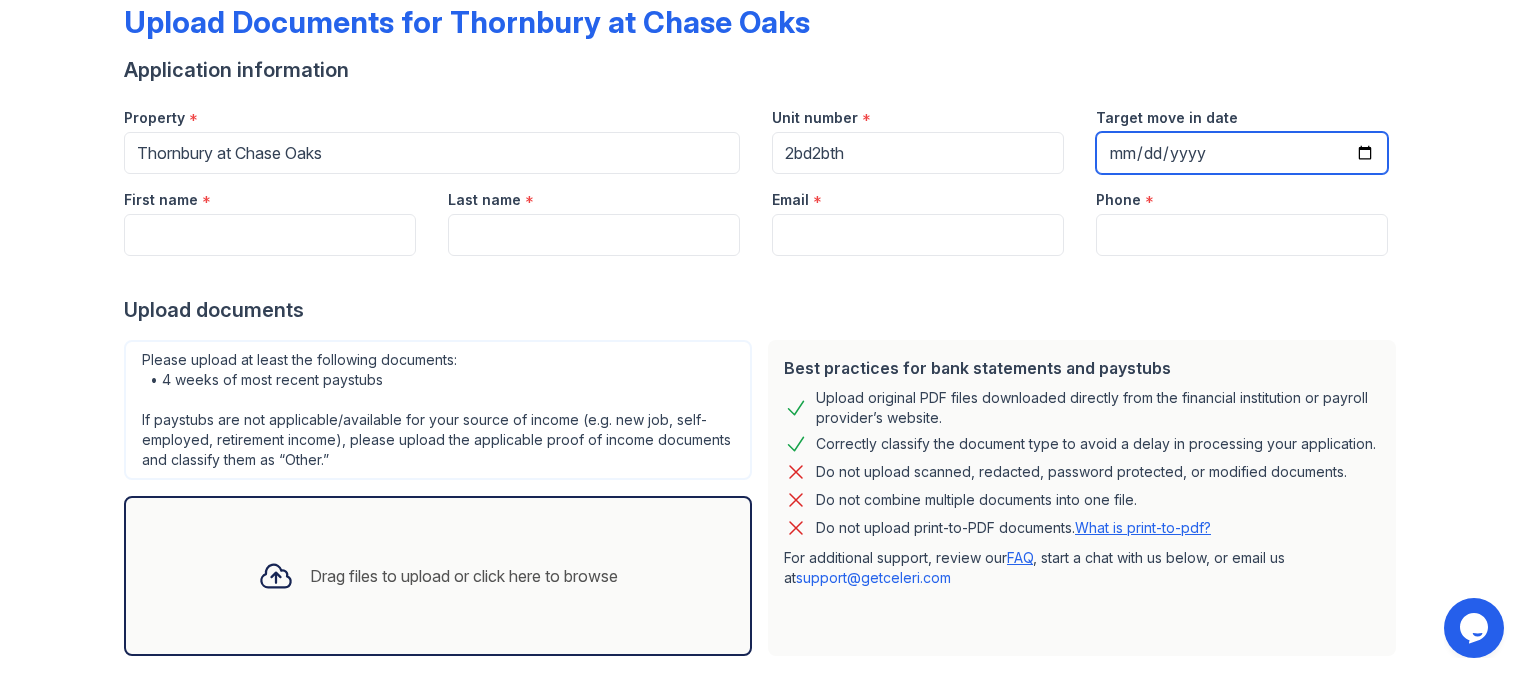 click on "Target move in date" at bounding box center (1242, 153) 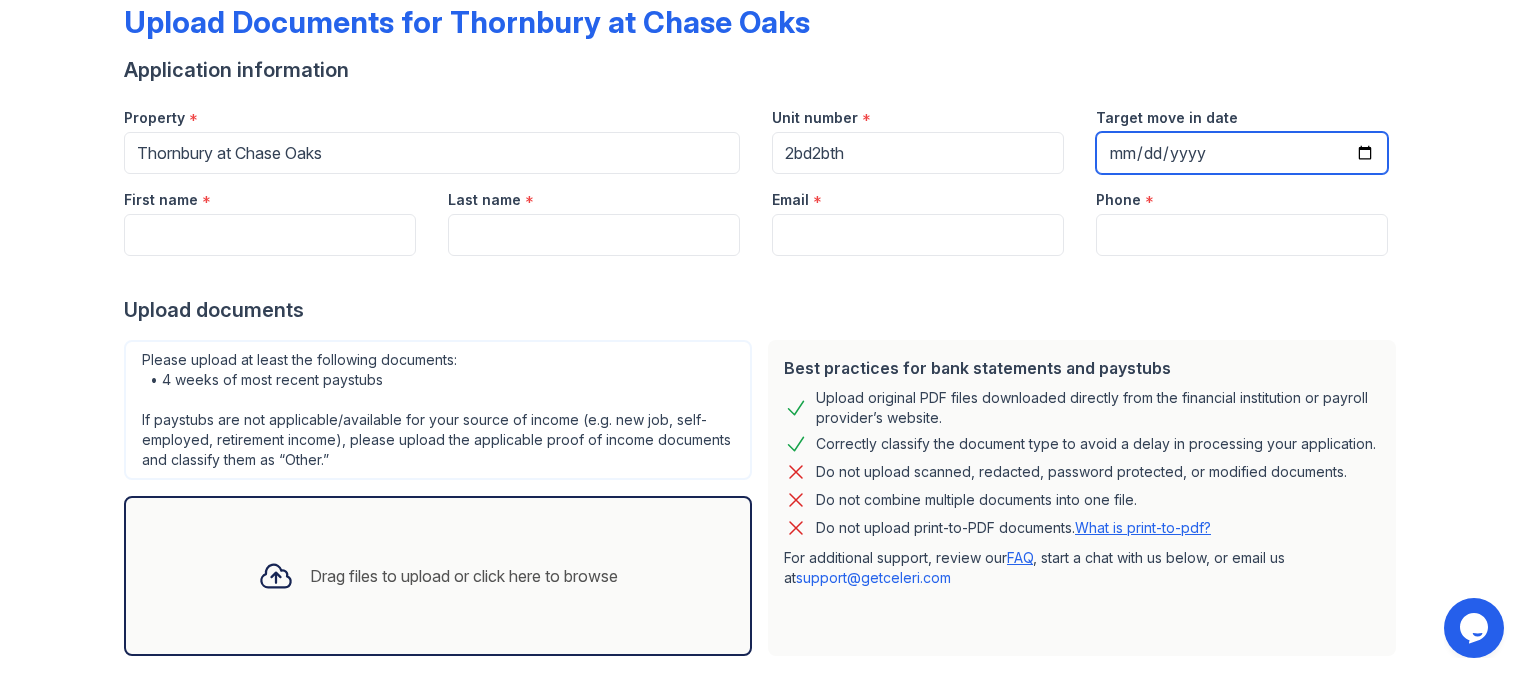 type on "2025-08-16" 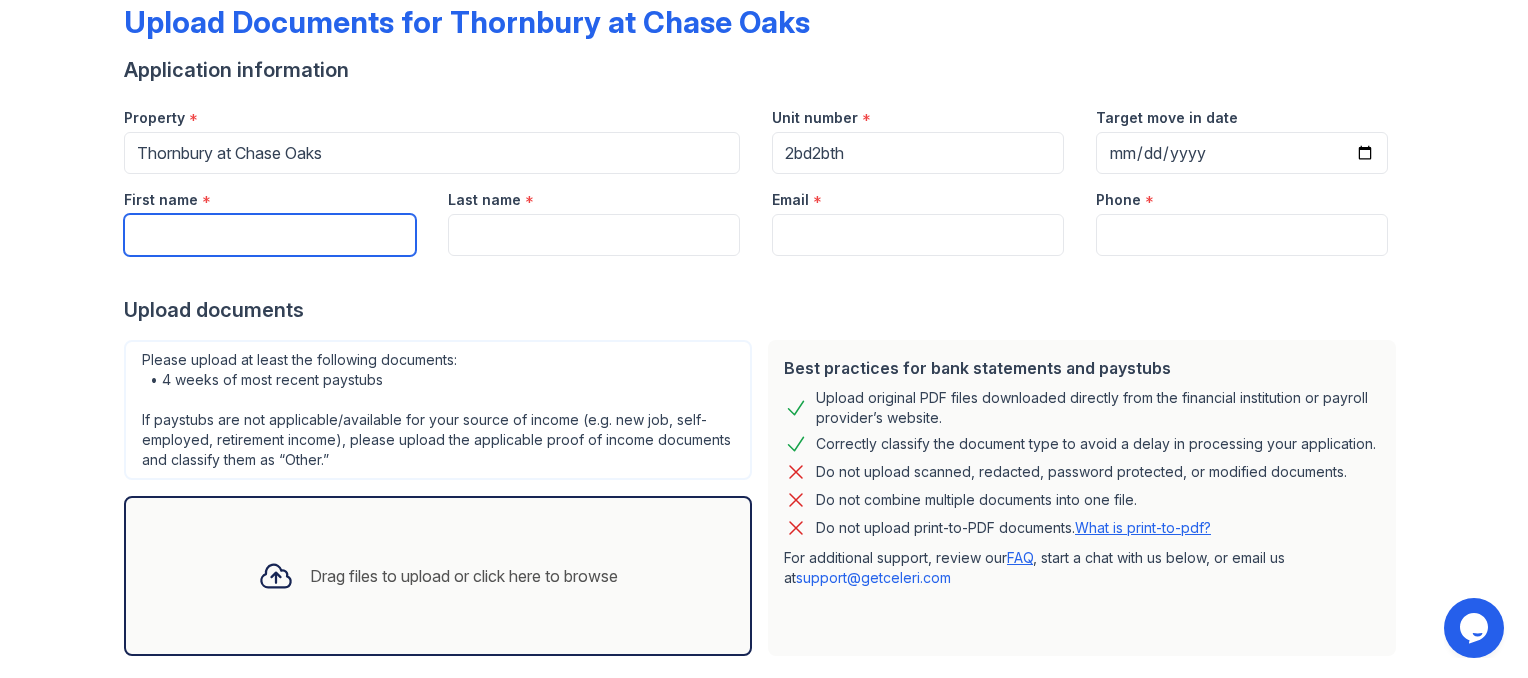 click on "First name" at bounding box center [270, 235] 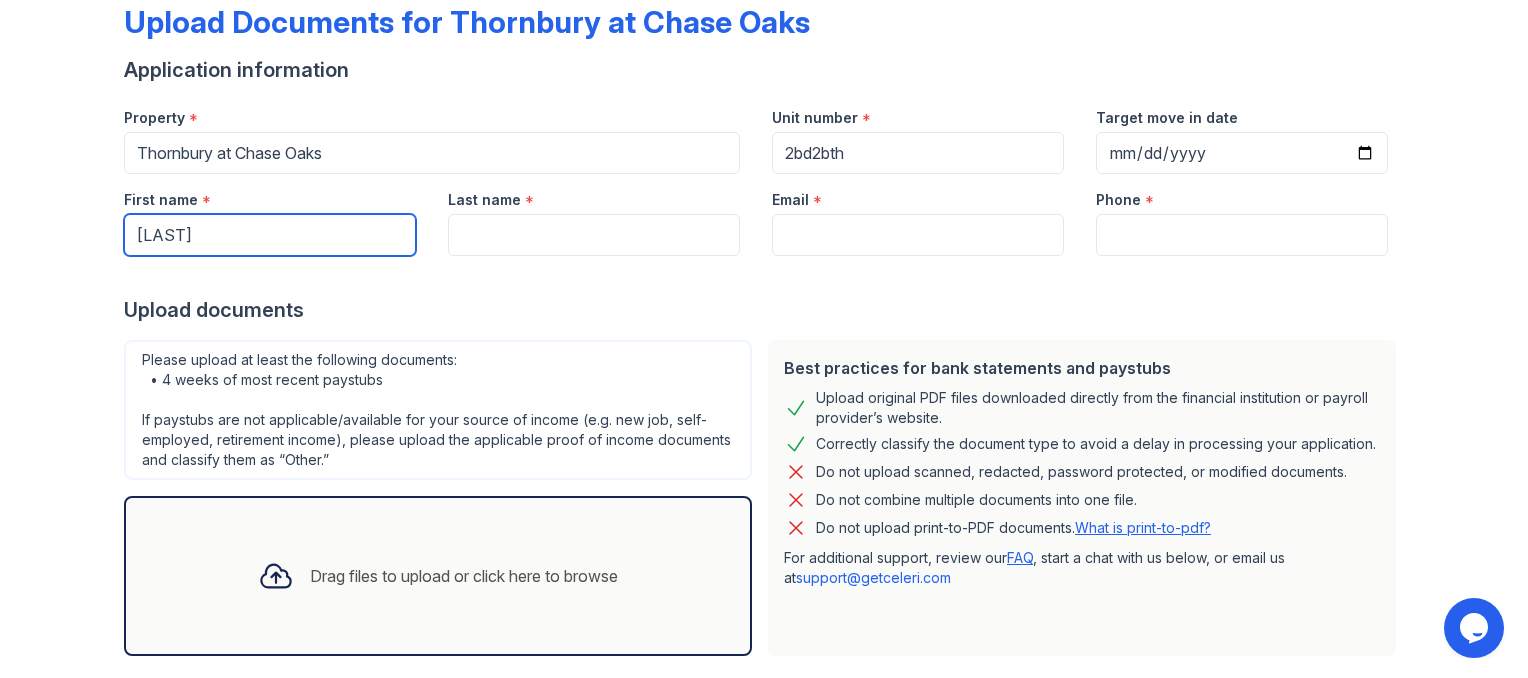 type on "BERNARD" 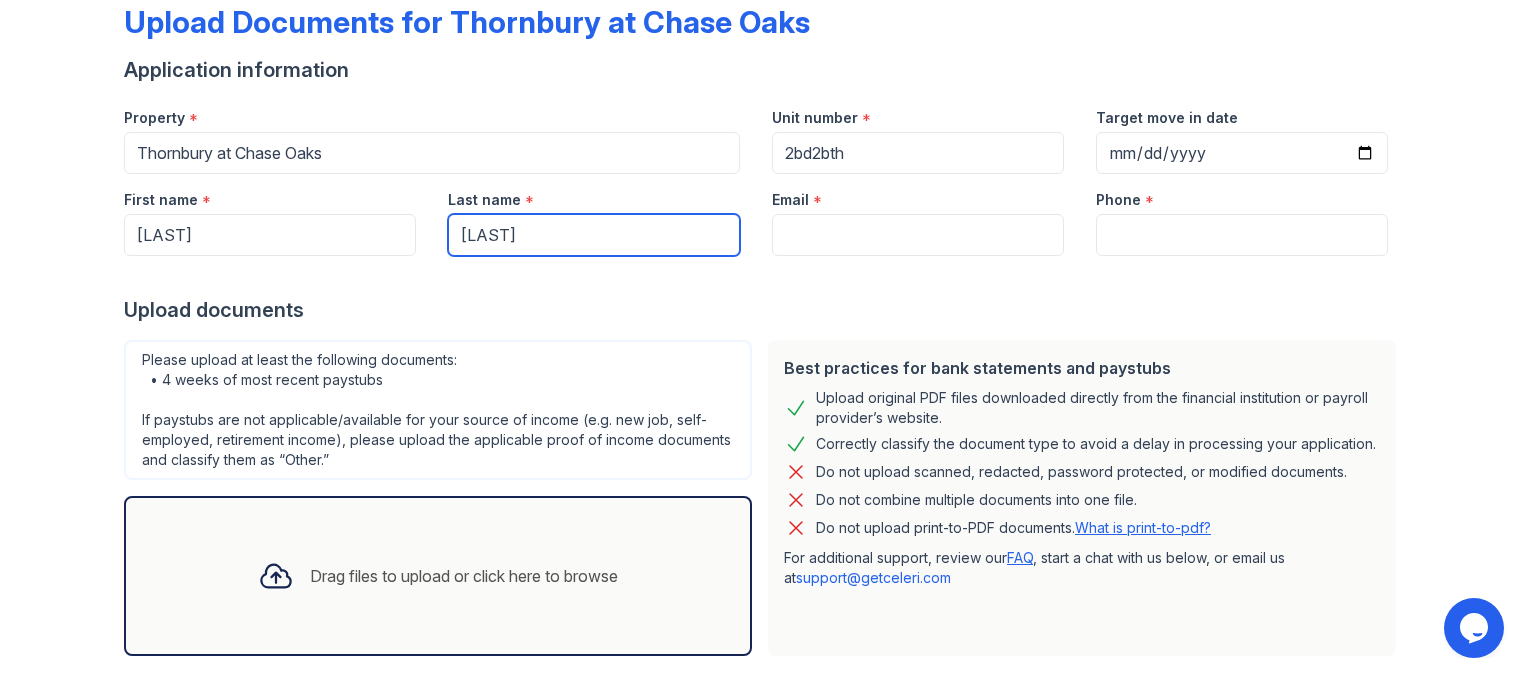type on "KAUFMAN" 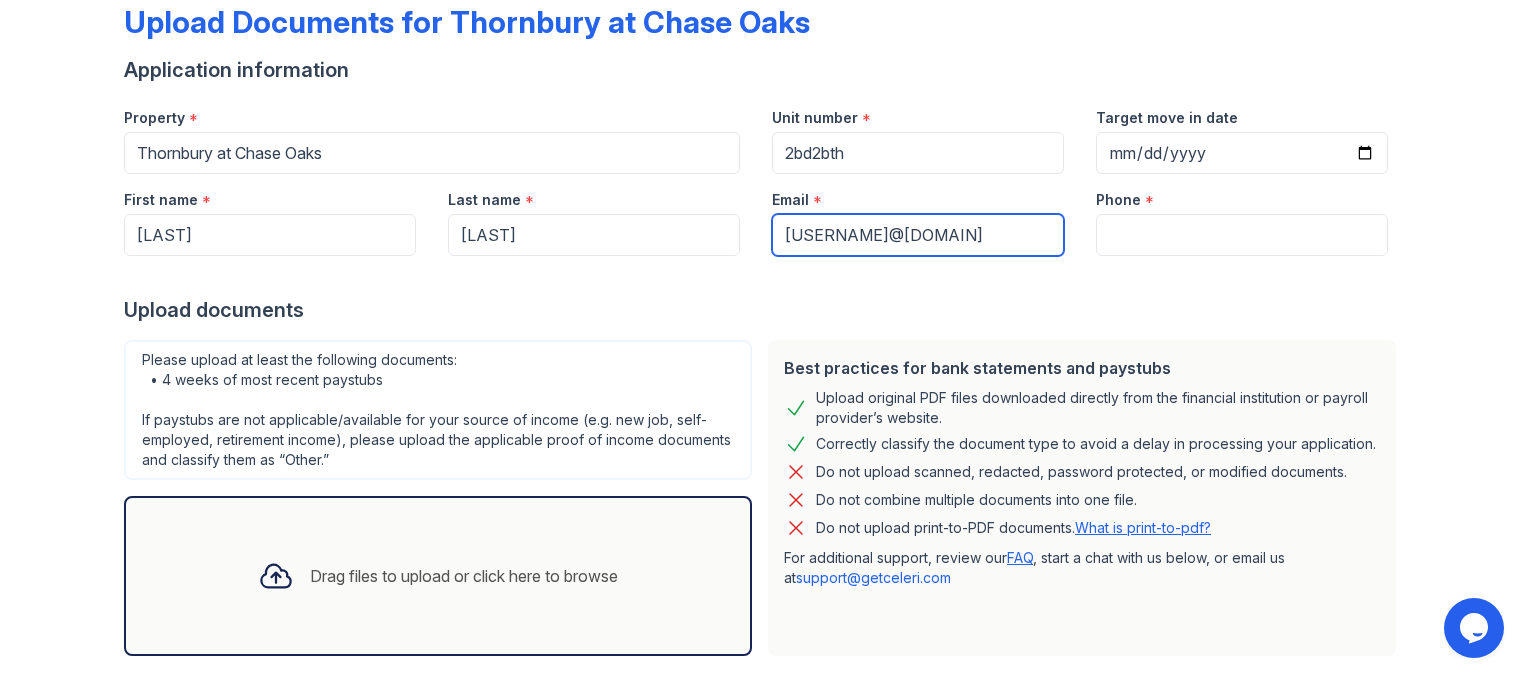 type on "tkaufman01@hotmail.com`" 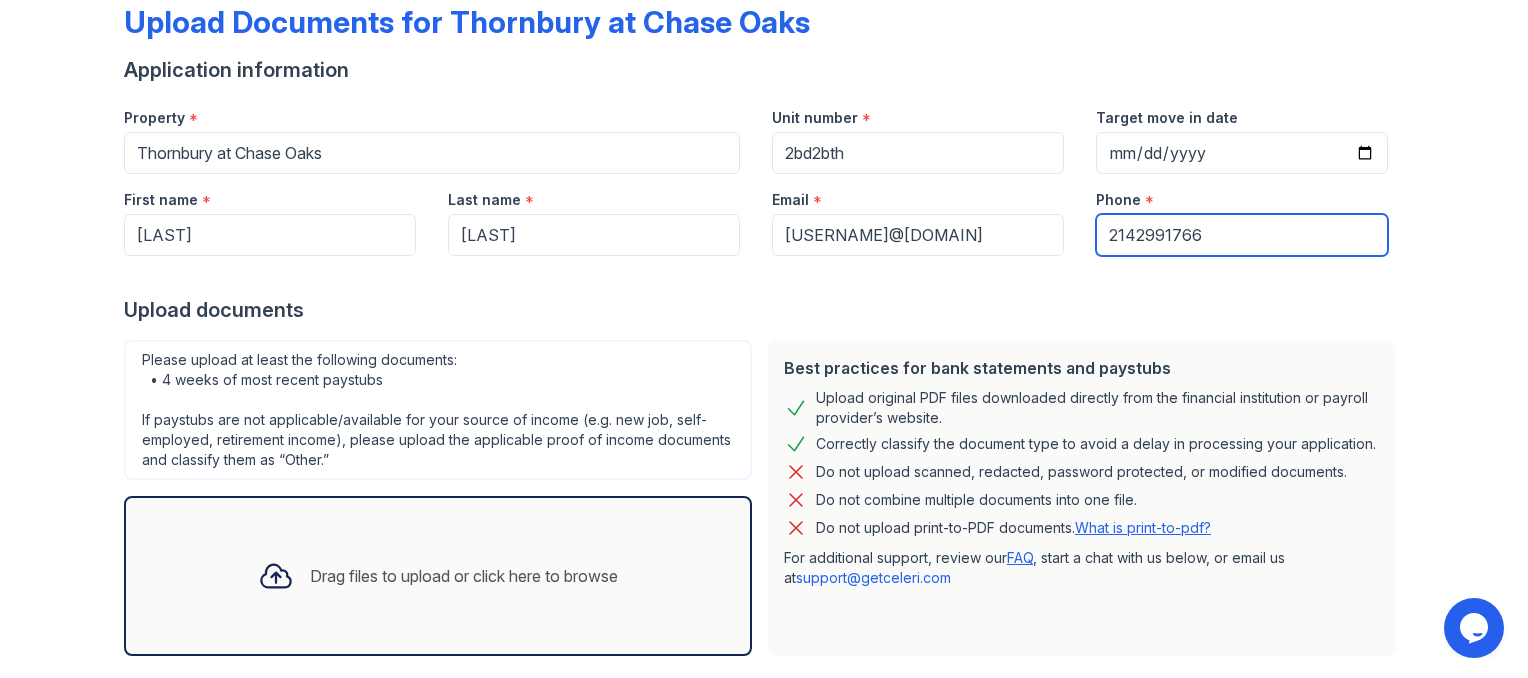 type on "2142991766" 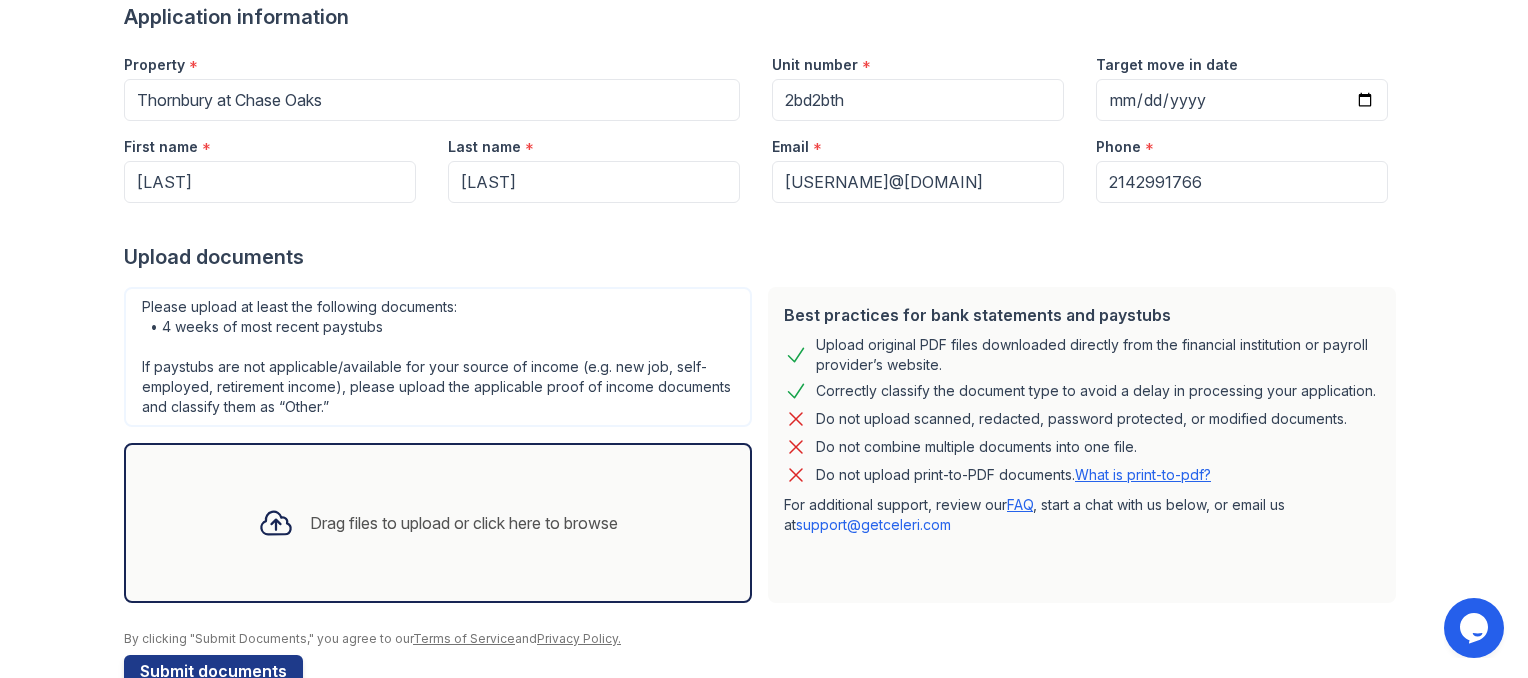 scroll, scrollTop: 212, scrollLeft: 0, axis: vertical 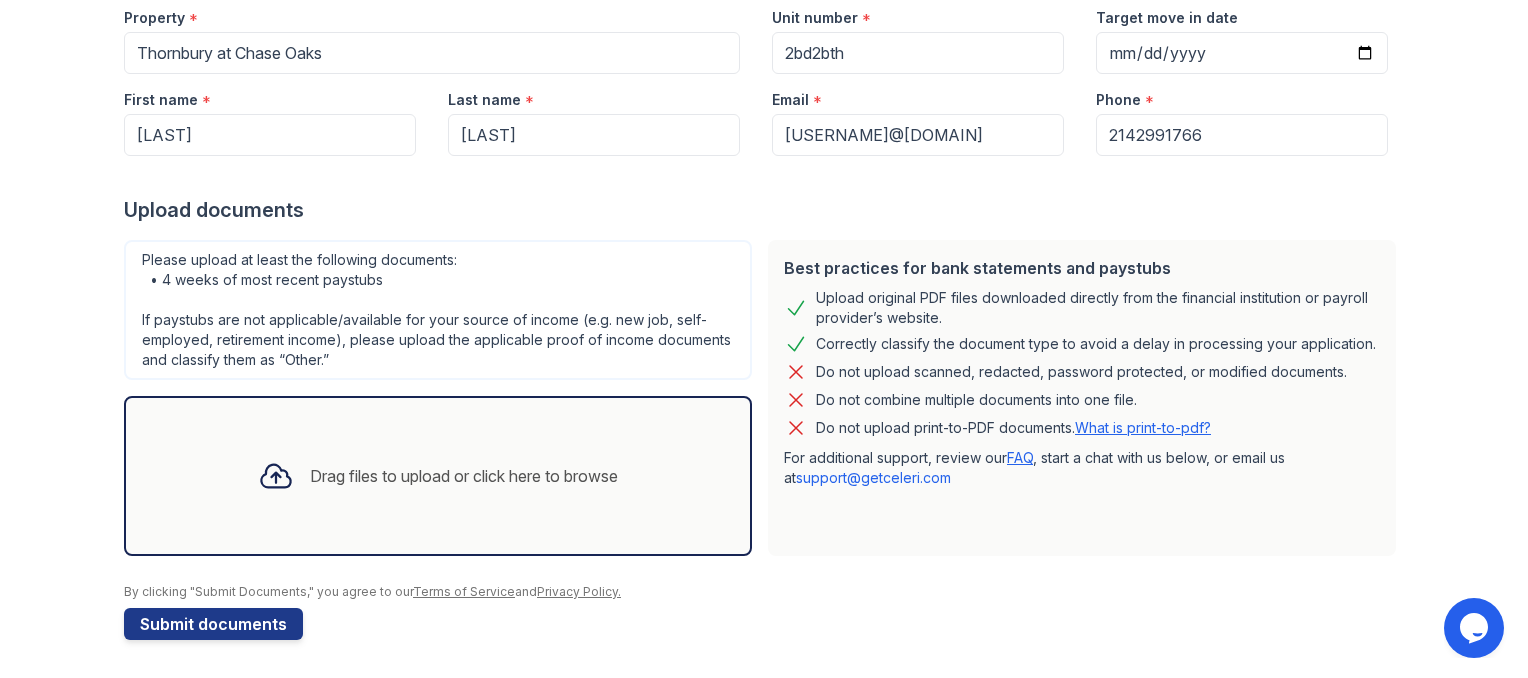 click on "Drag files to upload or click here to browse" at bounding box center (464, 476) 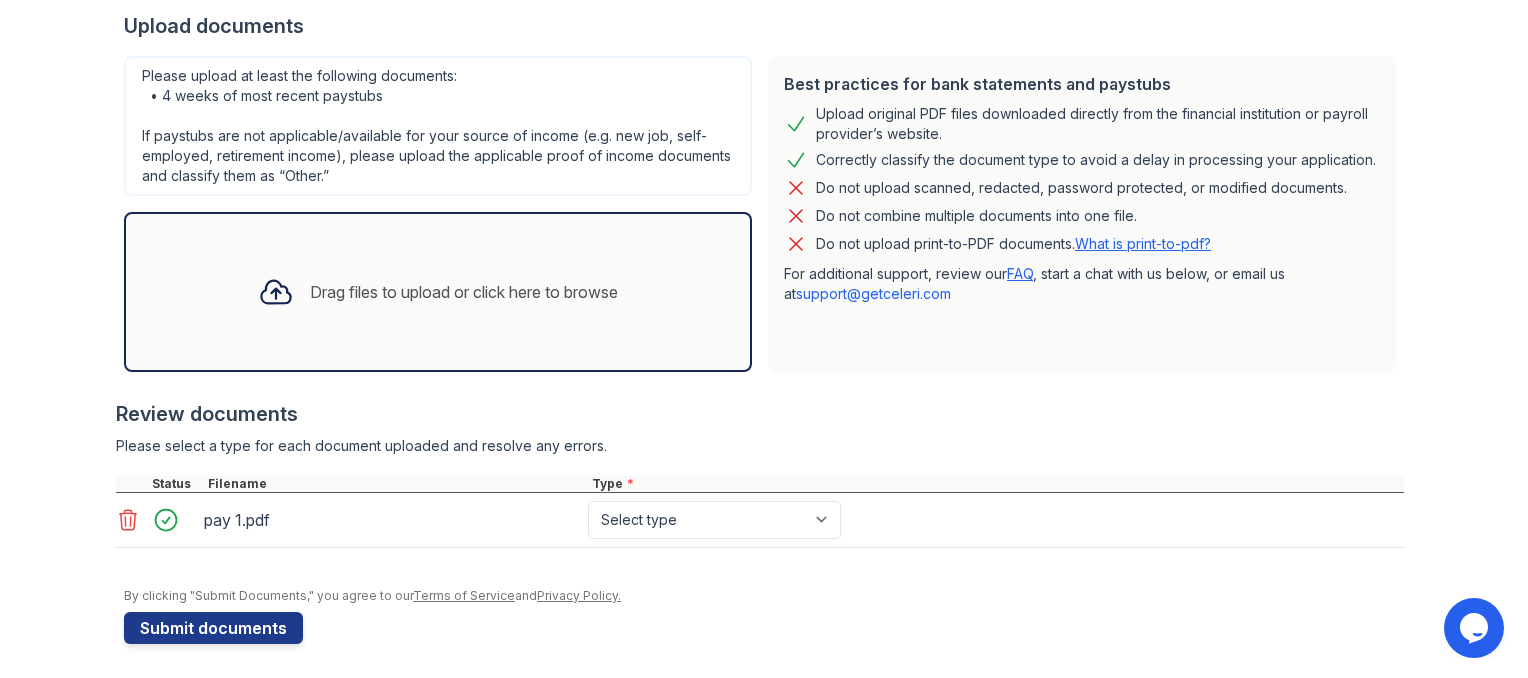 scroll, scrollTop: 399, scrollLeft: 0, axis: vertical 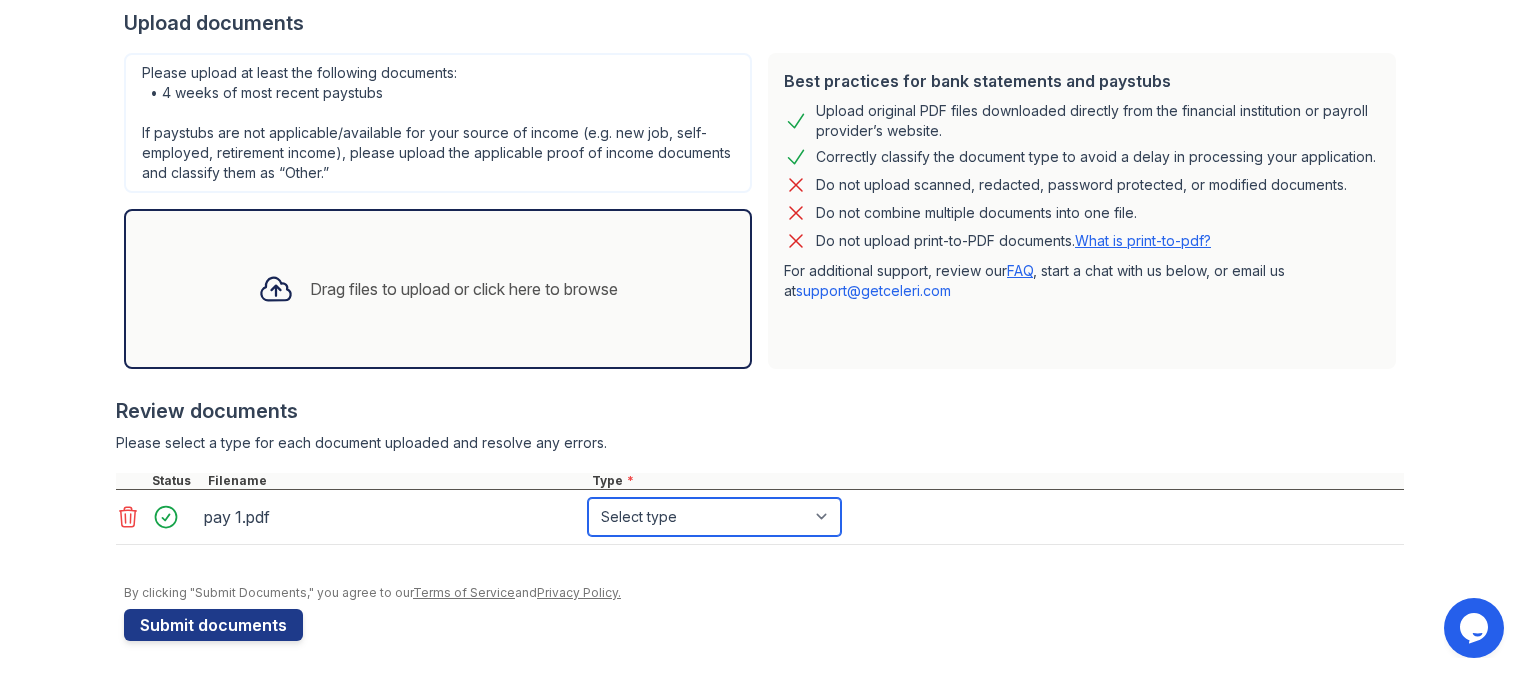 click on "Select type
Paystub
Bank Statement
Offer Letter
Tax Documents
Benefit Award Letter
Investment Account Statement
Other" at bounding box center (714, 517) 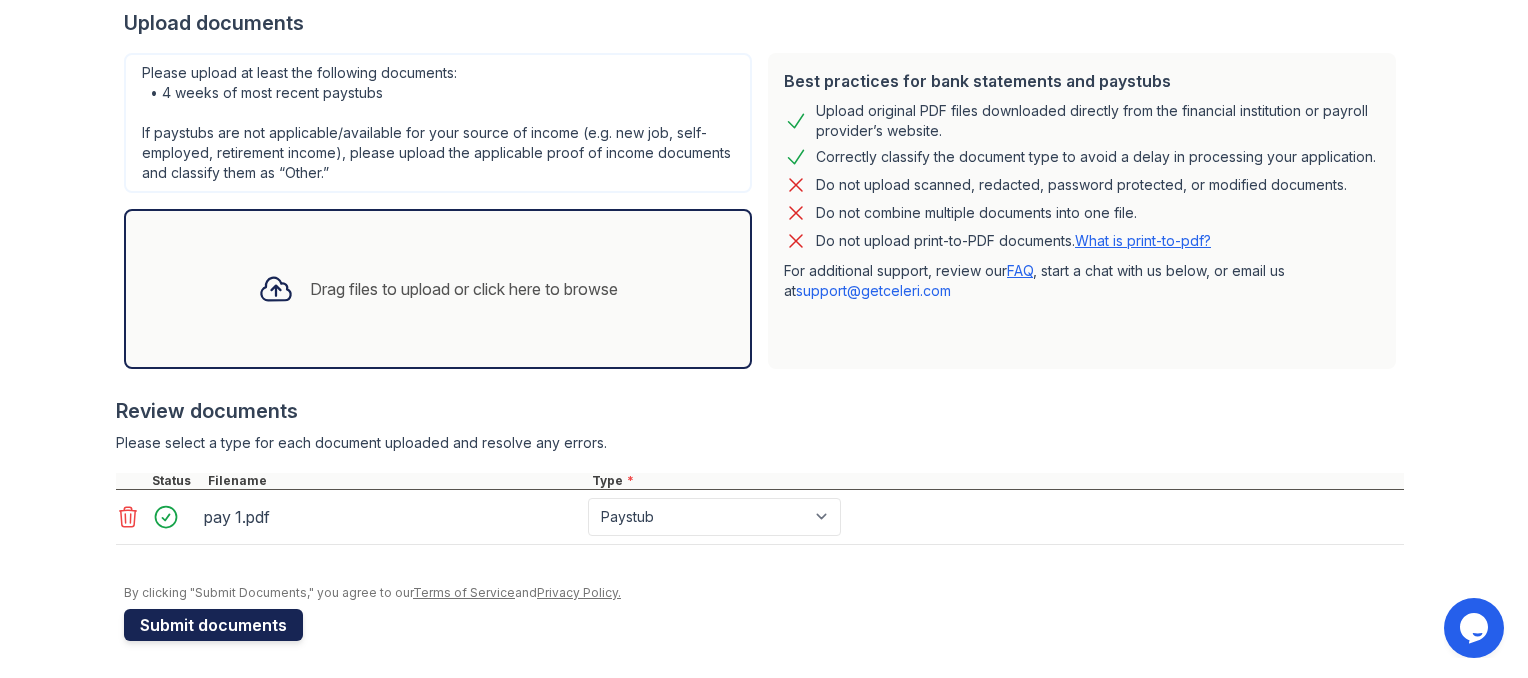 click on "Submit documents" at bounding box center (213, 625) 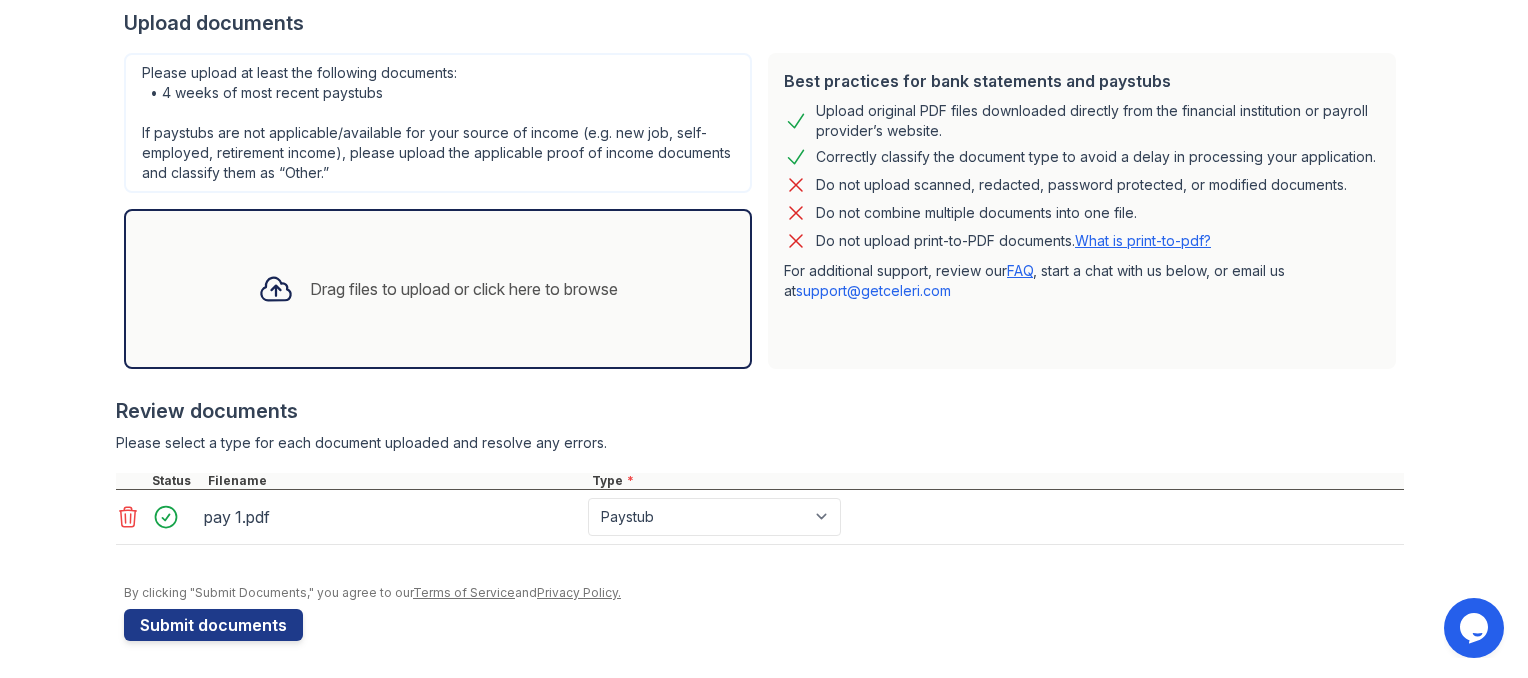 scroll, scrollTop: 325, scrollLeft: 0, axis: vertical 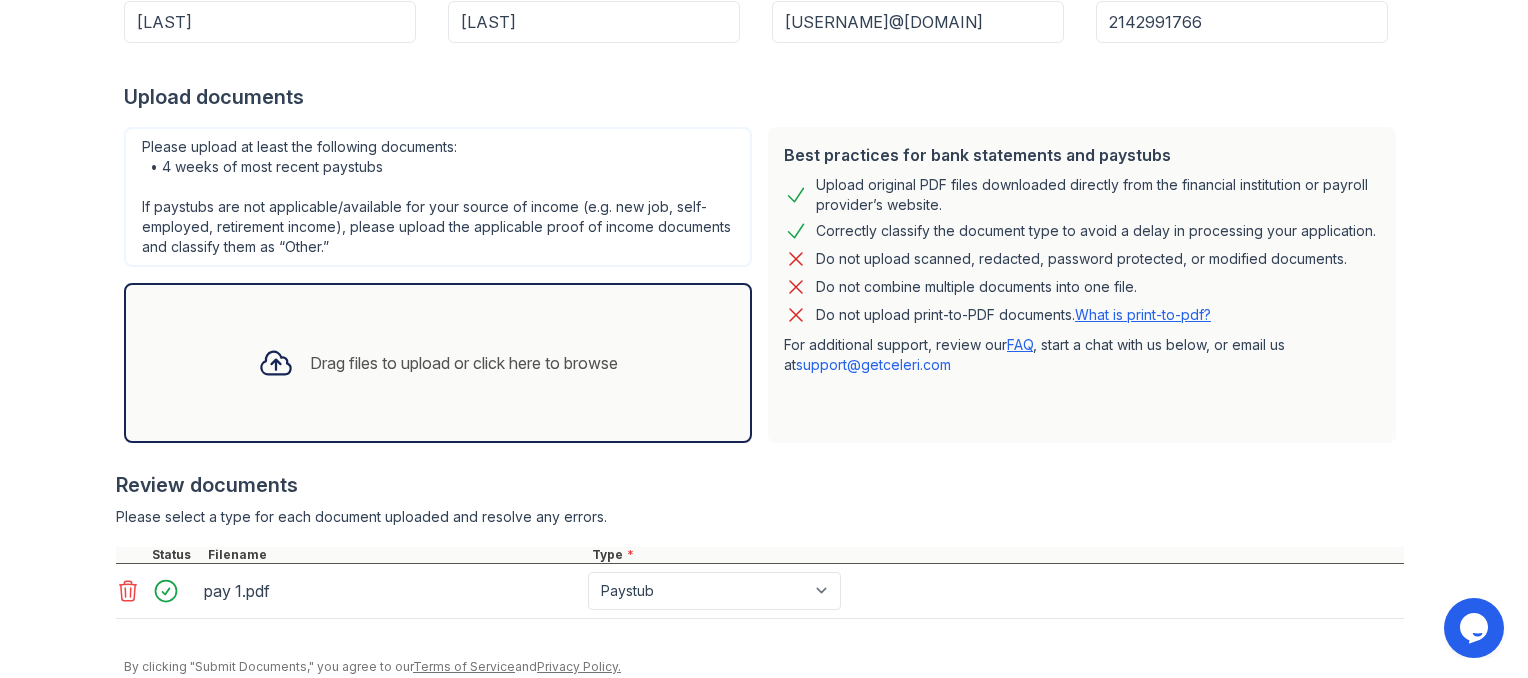 click on "Drag files to upload or click here to browse" at bounding box center (464, 363) 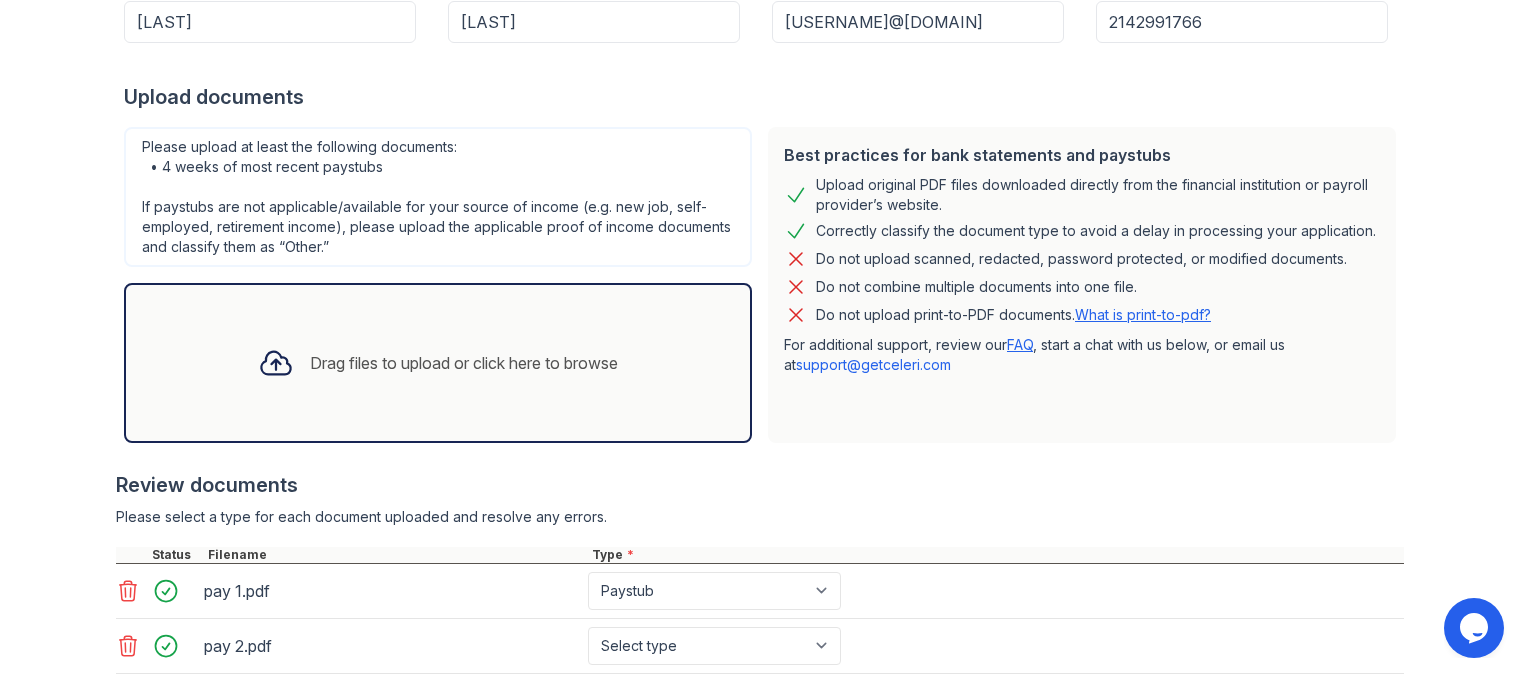 scroll, scrollTop: 453, scrollLeft: 0, axis: vertical 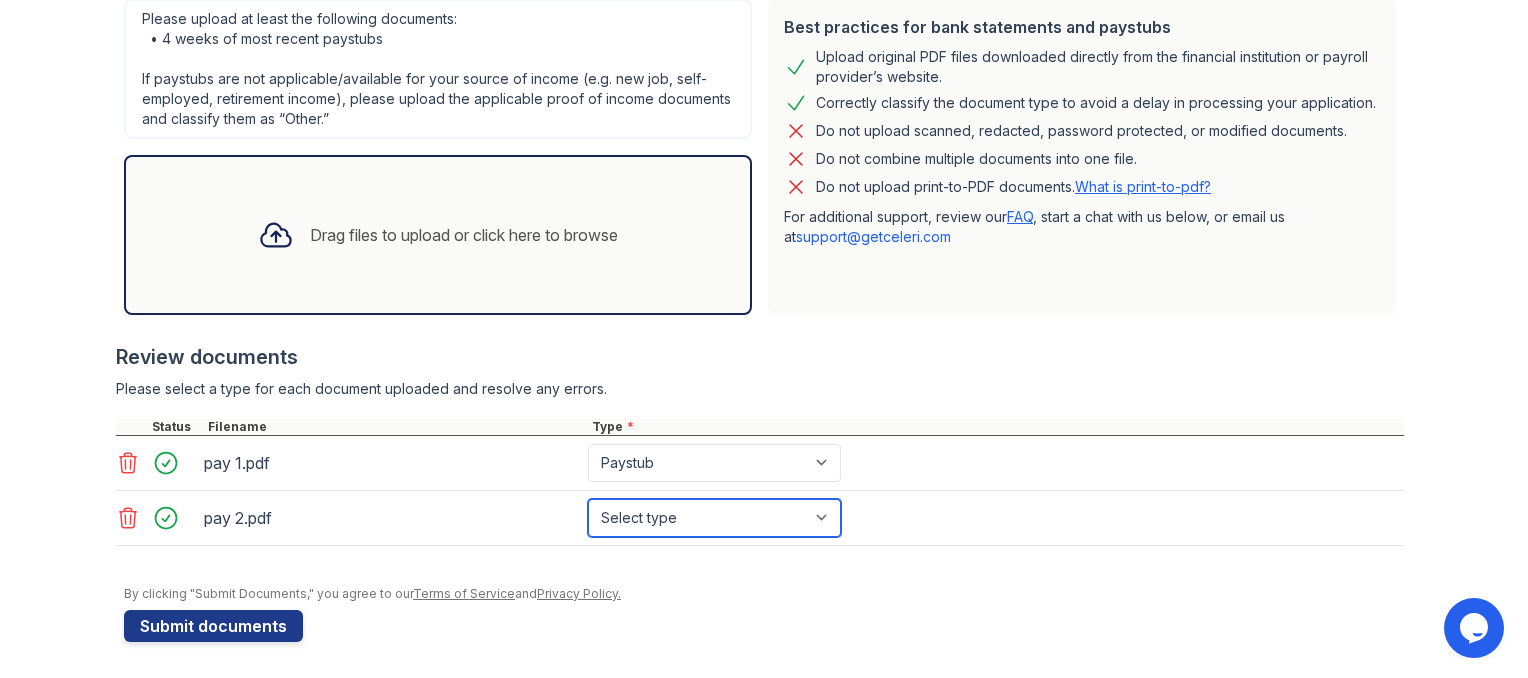 click on "Select type
Paystub
Bank Statement
Offer Letter
Tax Documents
Benefit Award Letter
Investment Account Statement
Other" at bounding box center [714, 518] 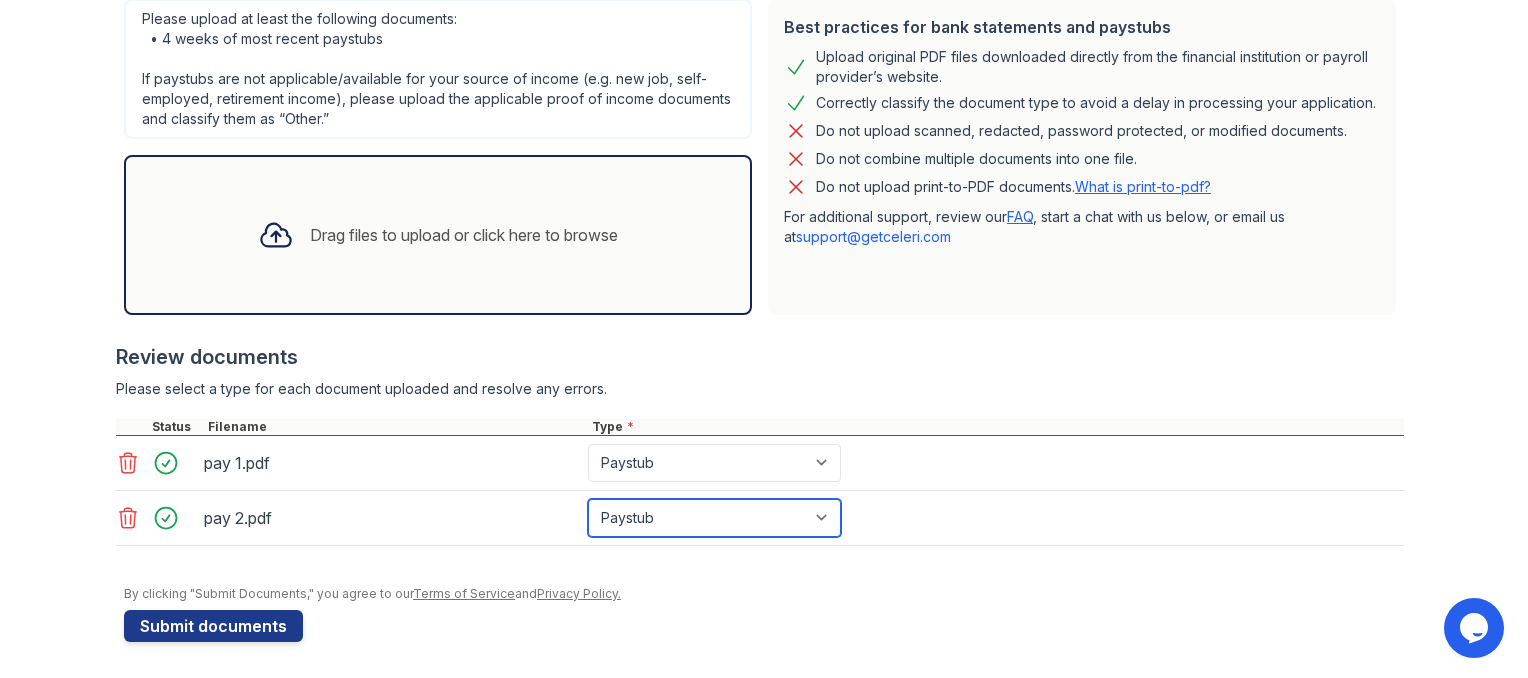 click on "Select type
Paystub
Bank Statement
Offer Letter
Tax Documents
Benefit Award Letter
Investment Account Statement
Other" at bounding box center (714, 518) 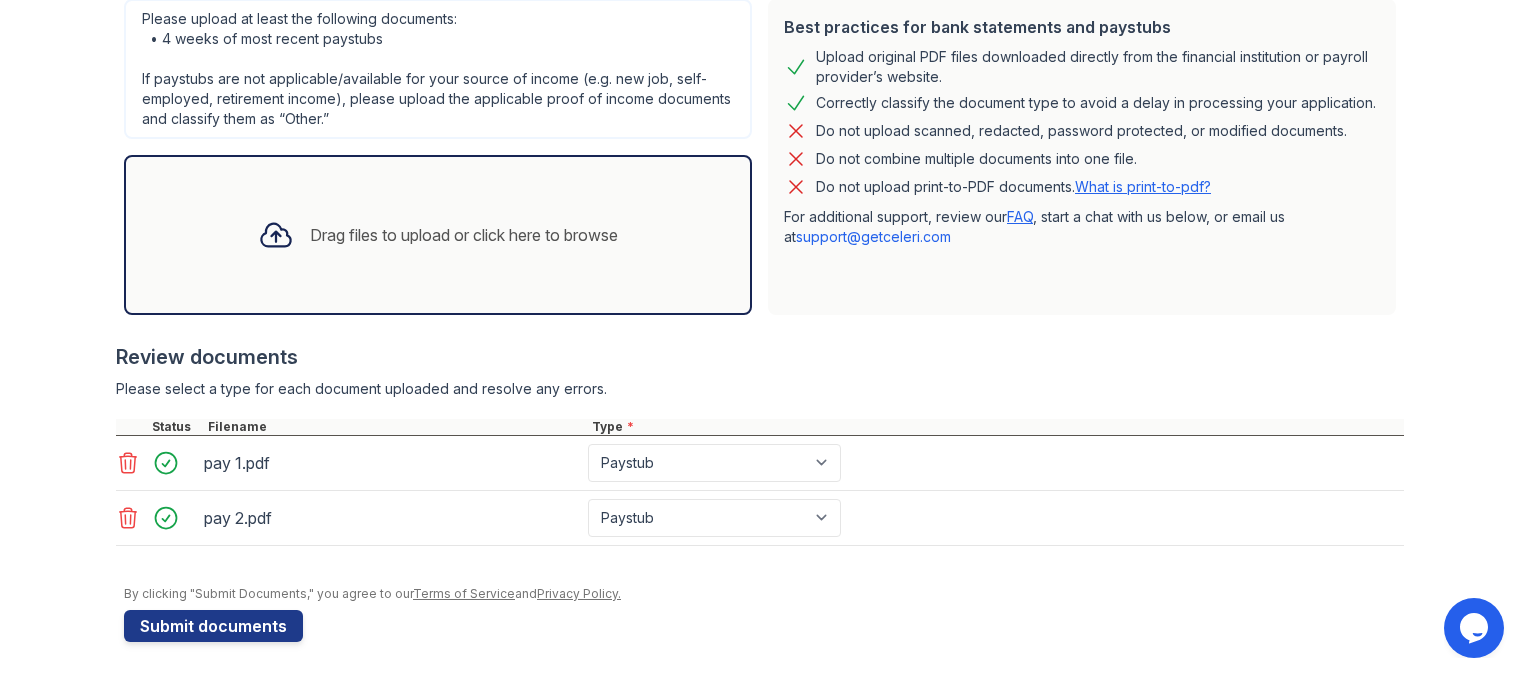 click on "Drag files to upload or click here to browse" at bounding box center [464, 235] 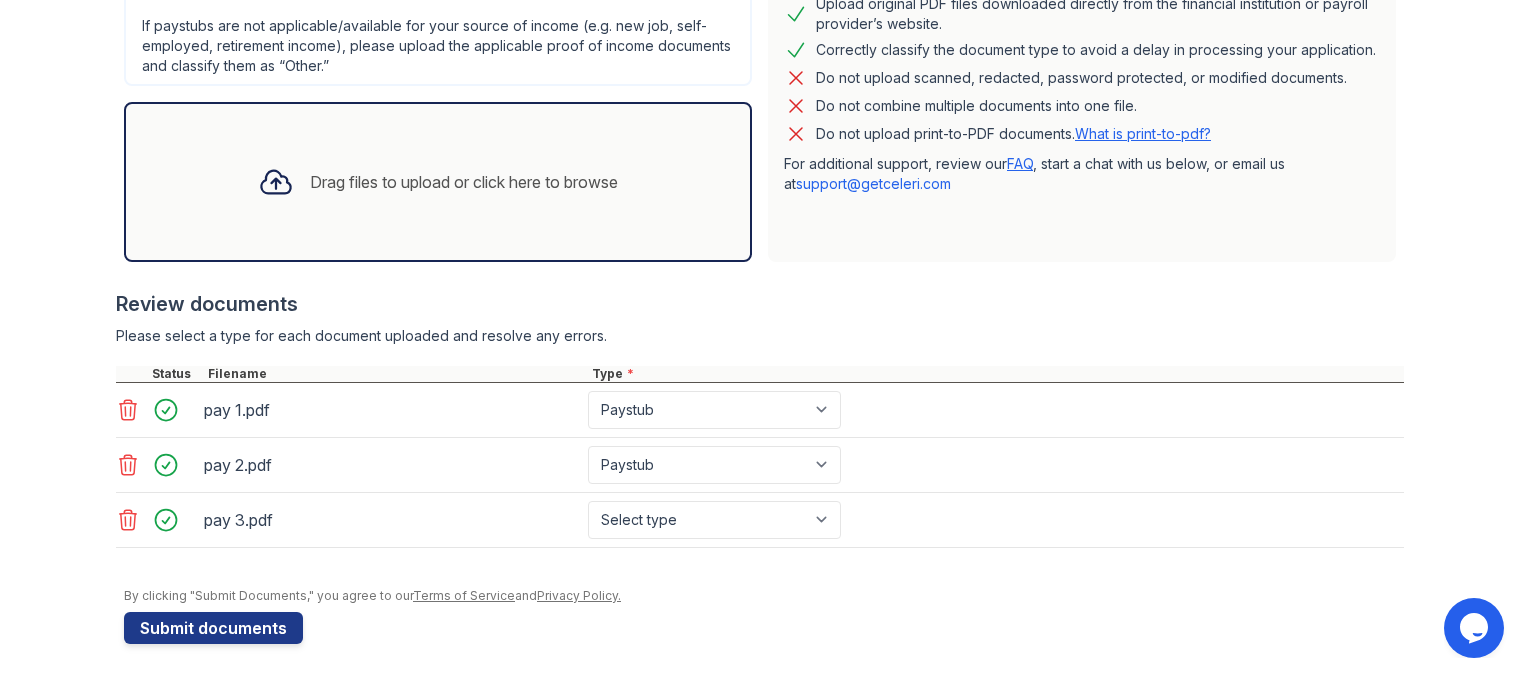 scroll, scrollTop: 508, scrollLeft: 0, axis: vertical 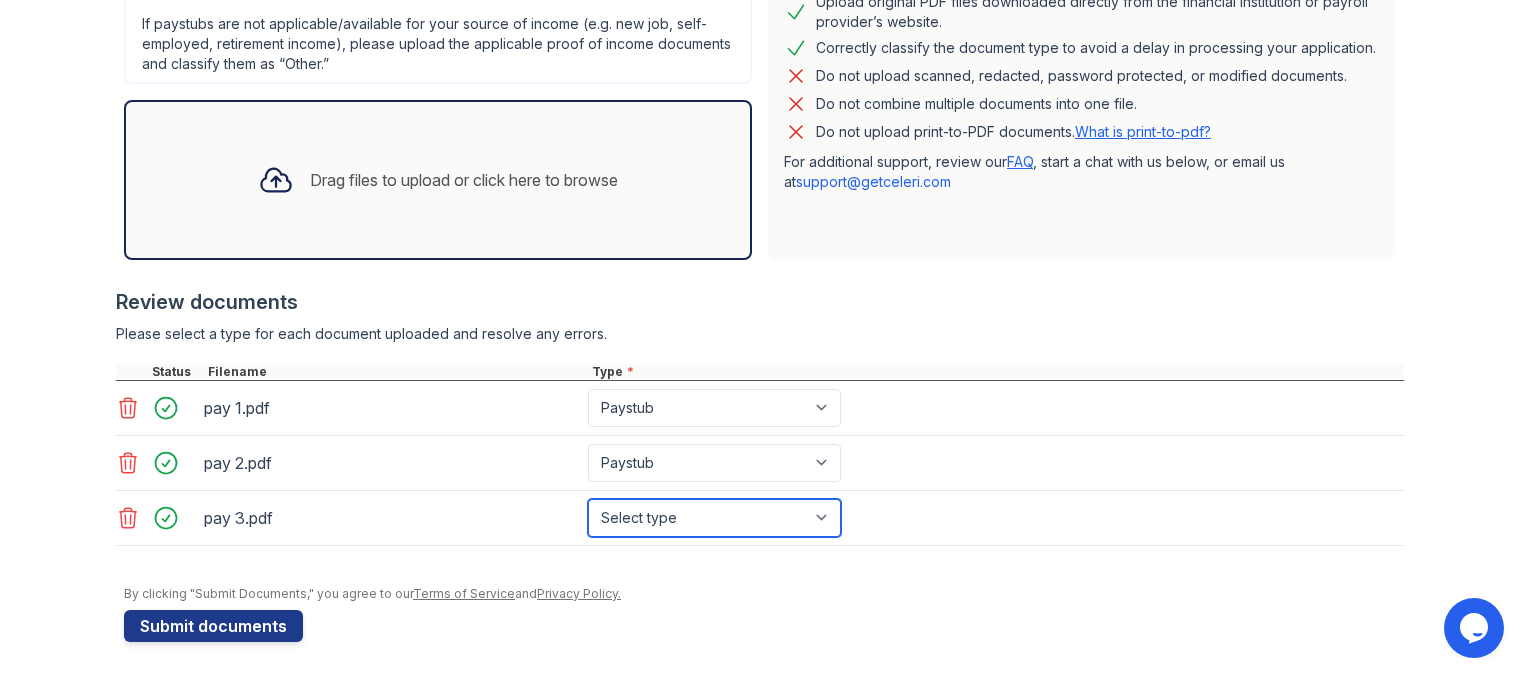 click on "Select type
Paystub
Bank Statement
Offer Letter
Tax Documents
Benefit Award Letter
Investment Account Statement
Other" at bounding box center [714, 518] 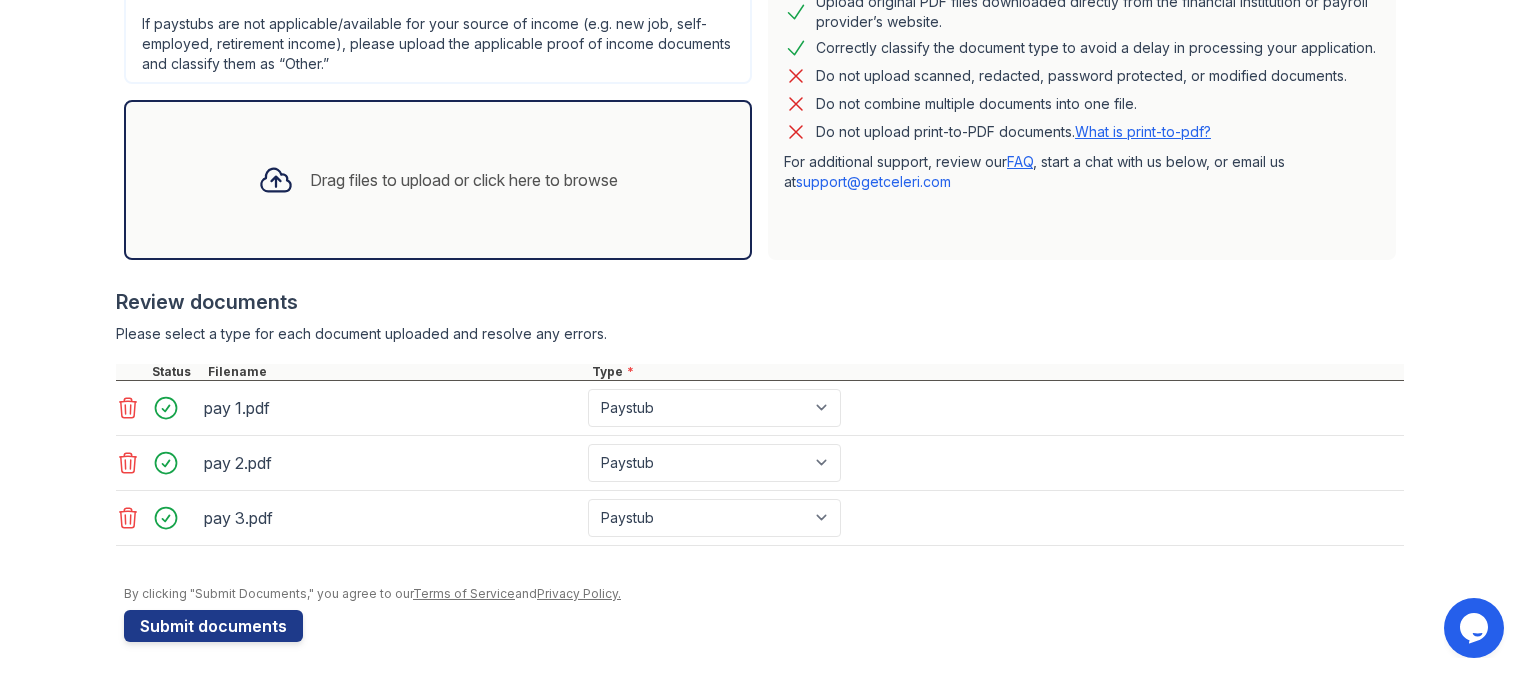 click on "Drag files to upload or click here to browse" at bounding box center [464, 180] 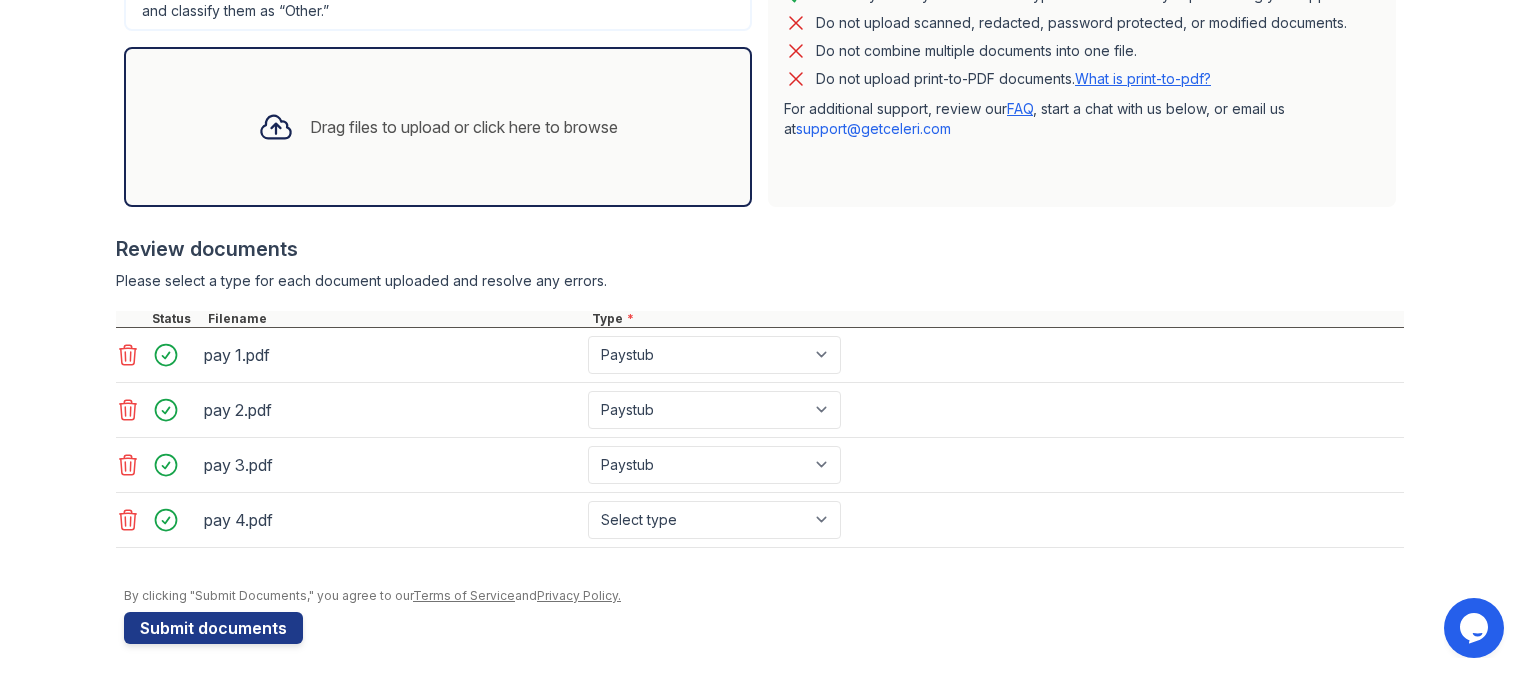 scroll, scrollTop: 562, scrollLeft: 0, axis: vertical 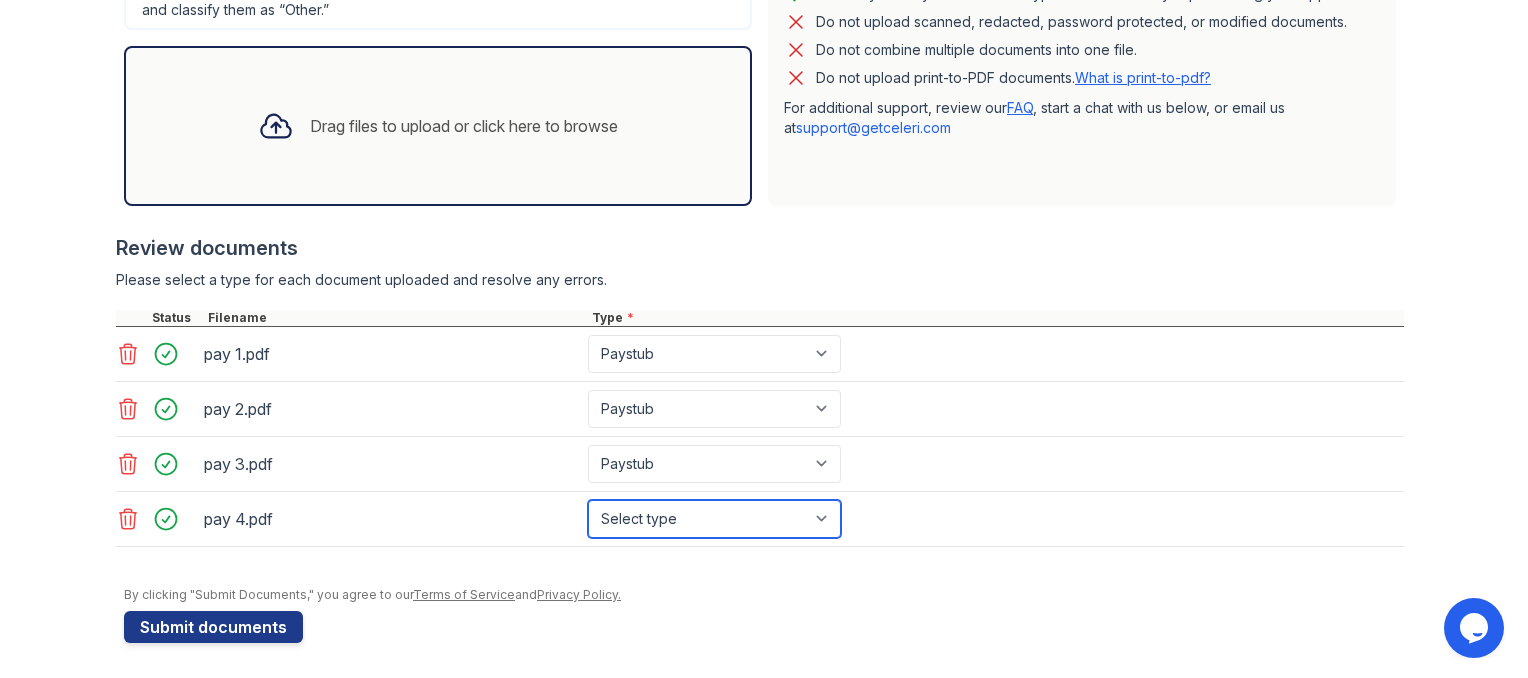 click on "Select type
Paystub
Bank Statement
Offer Letter
Tax Documents
Benefit Award Letter
Investment Account Statement
Other" at bounding box center (714, 519) 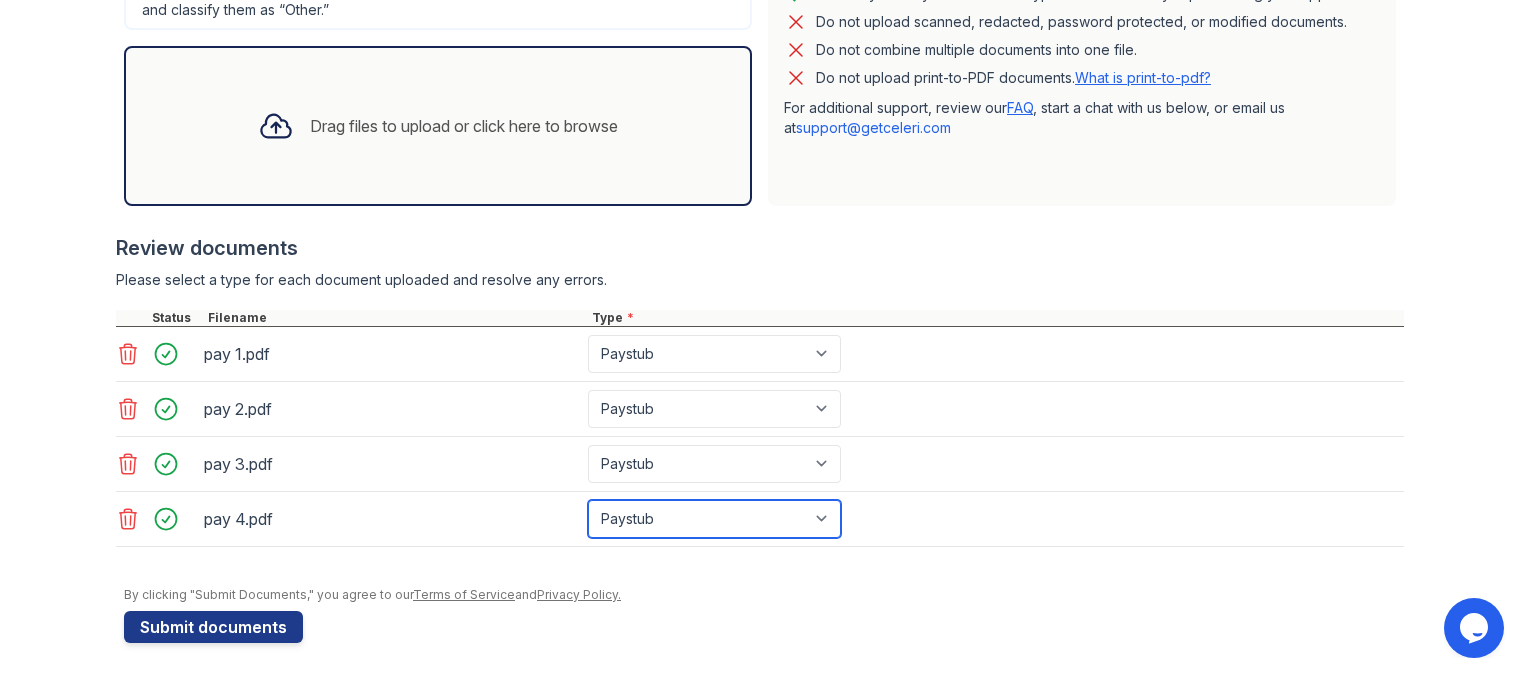 click on "Select type
Paystub
Bank Statement
Offer Letter
Tax Documents
Benefit Award Letter
Investment Account Statement
Other" at bounding box center [714, 519] 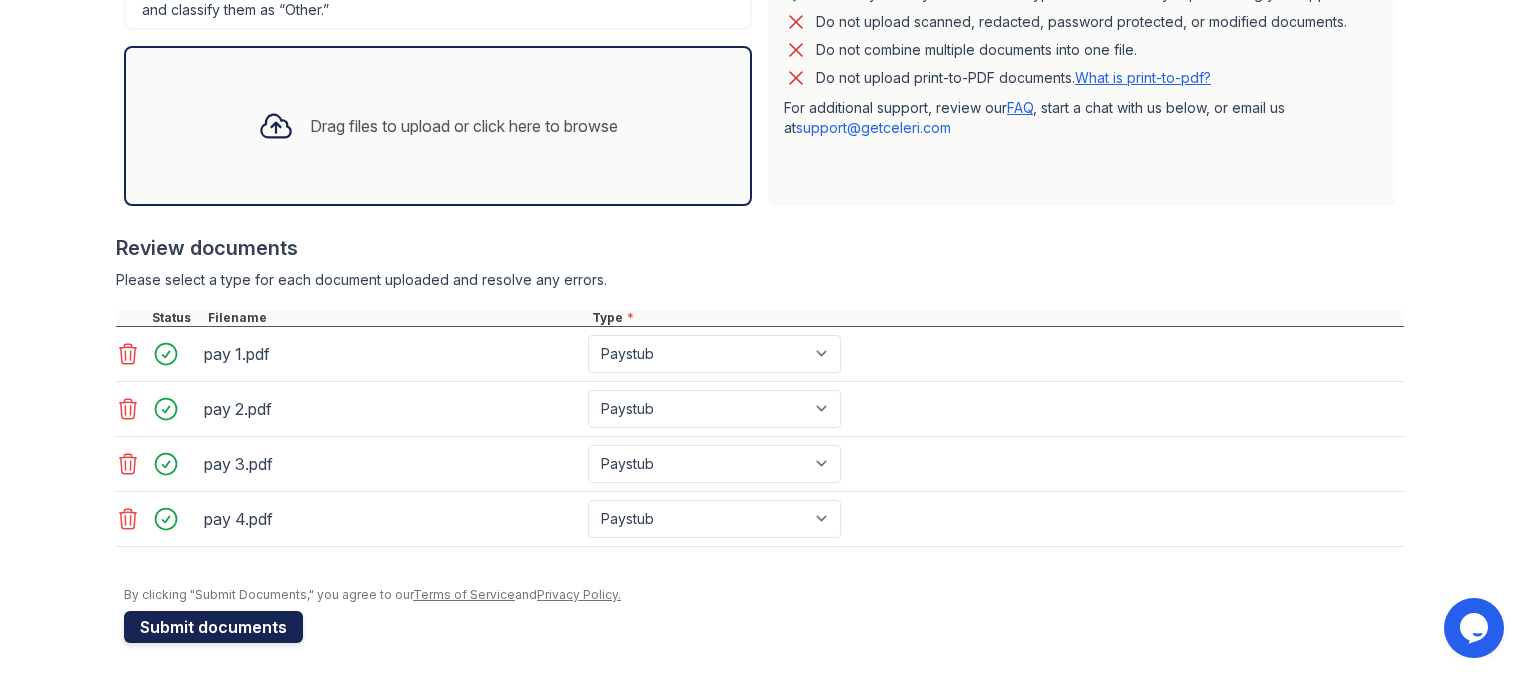 click on "Submit documents" at bounding box center [213, 627] 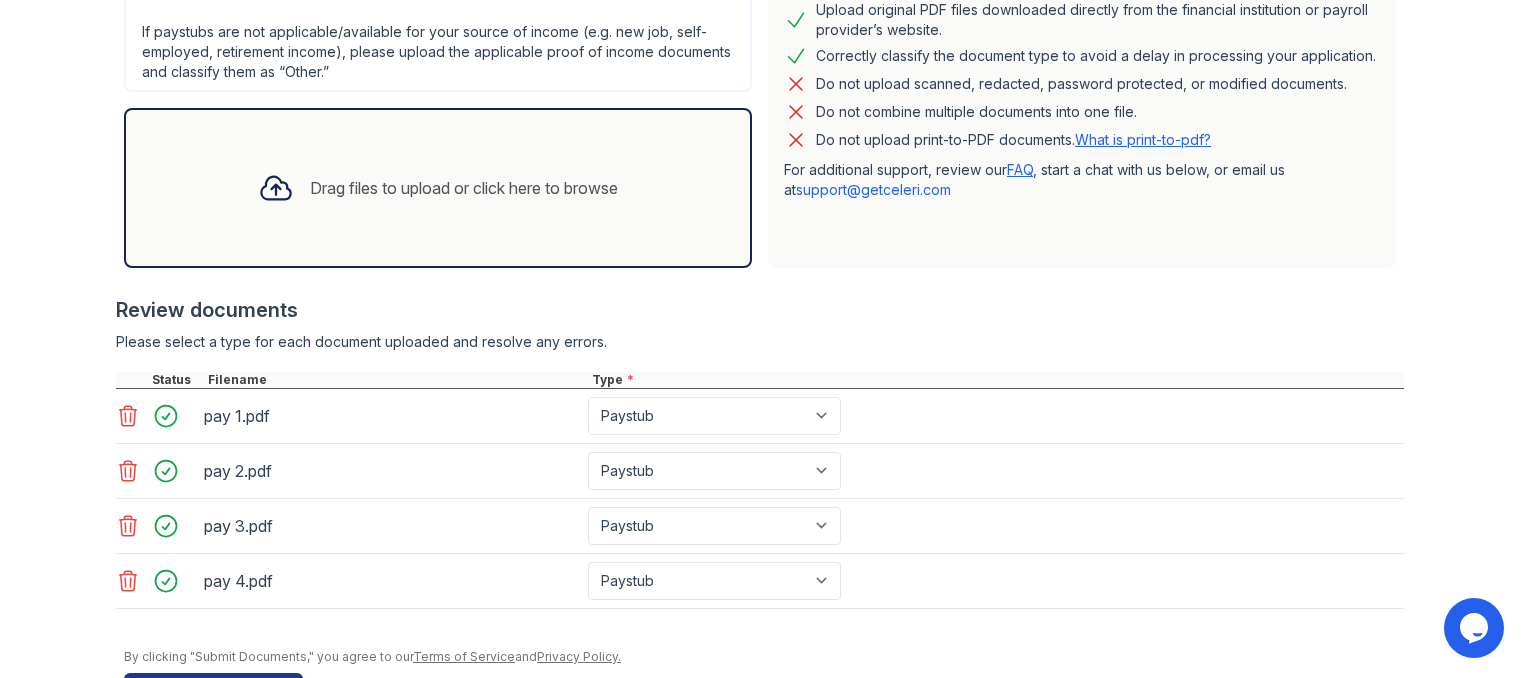 scroll, scrollTop: 562, scrollLeft: 0, axis: vertical 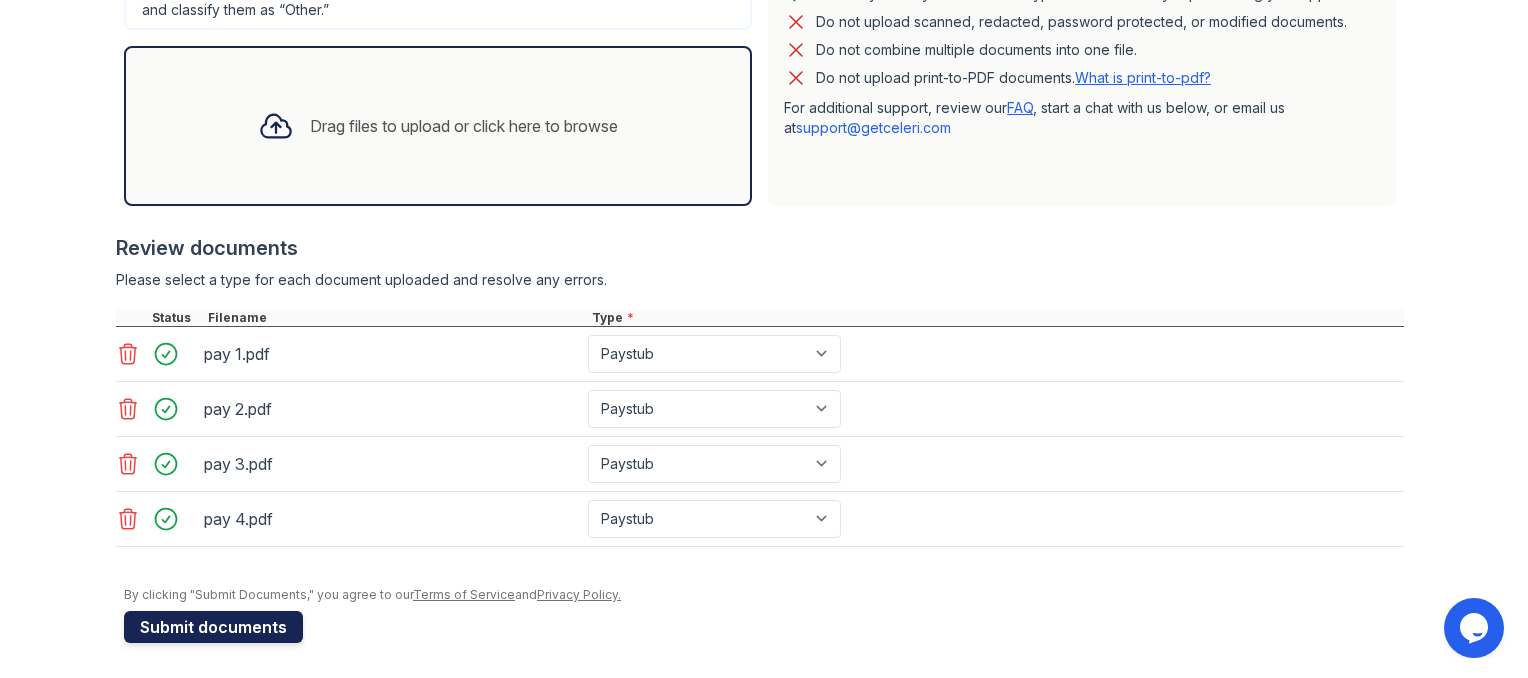 click on "Submit documents" at bounding box center (213, 627) 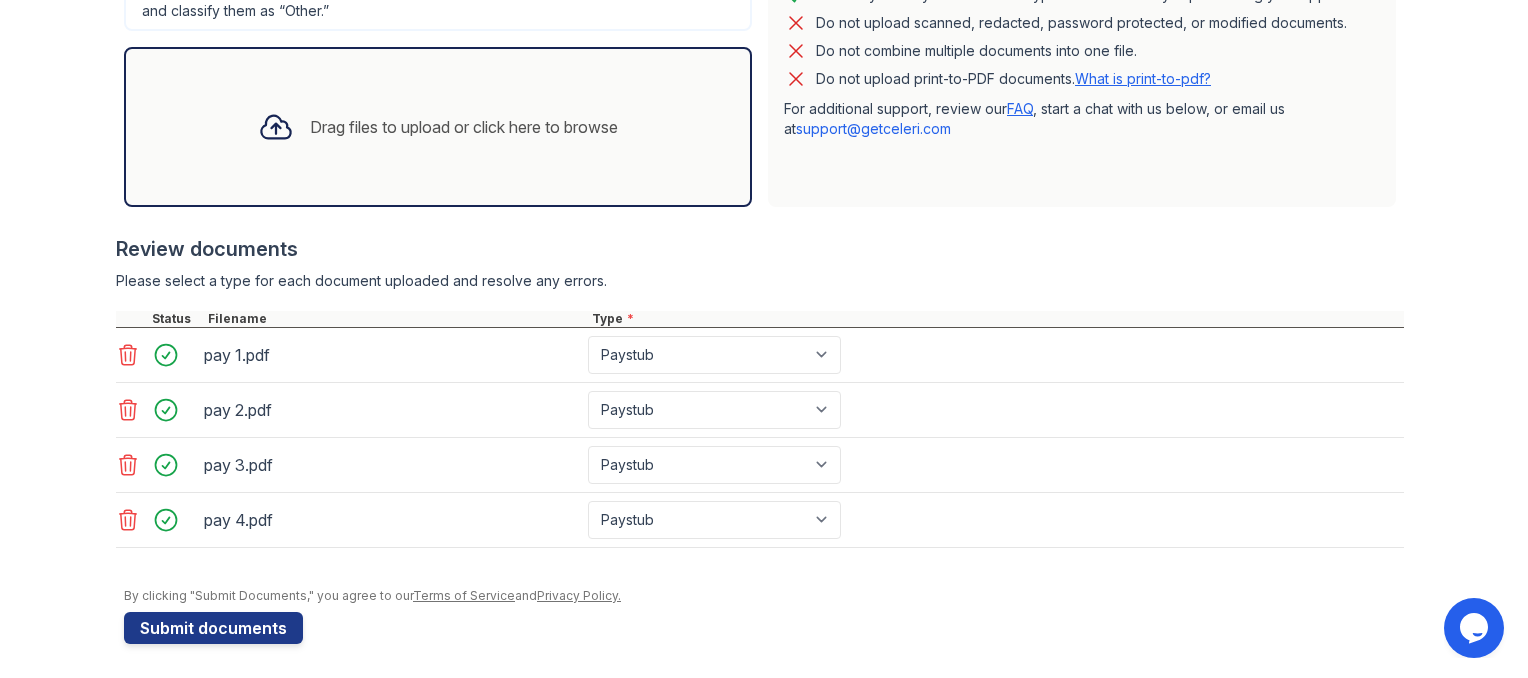 scroll, scrollTop: 562, scrollLeft: 0, axis: vertical 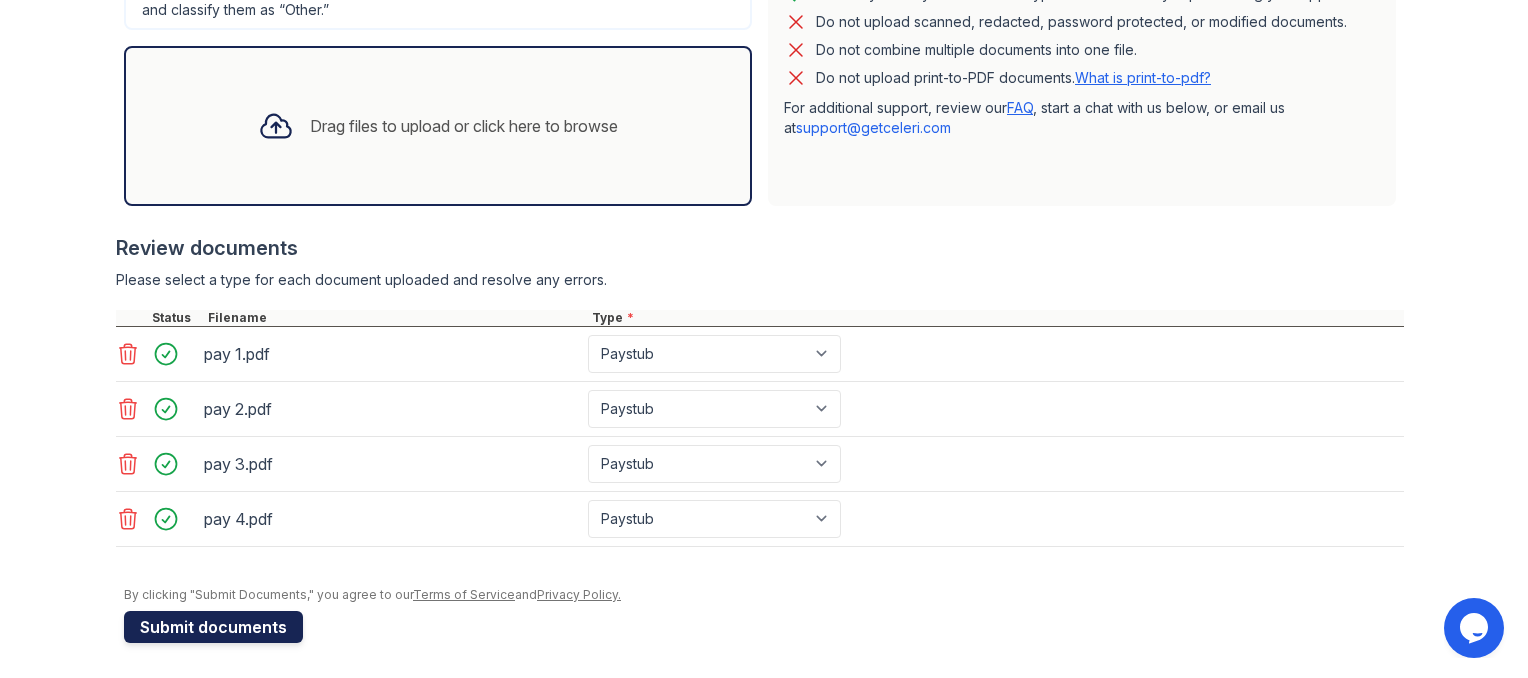 type on "tkaufman01@hotmail.com" 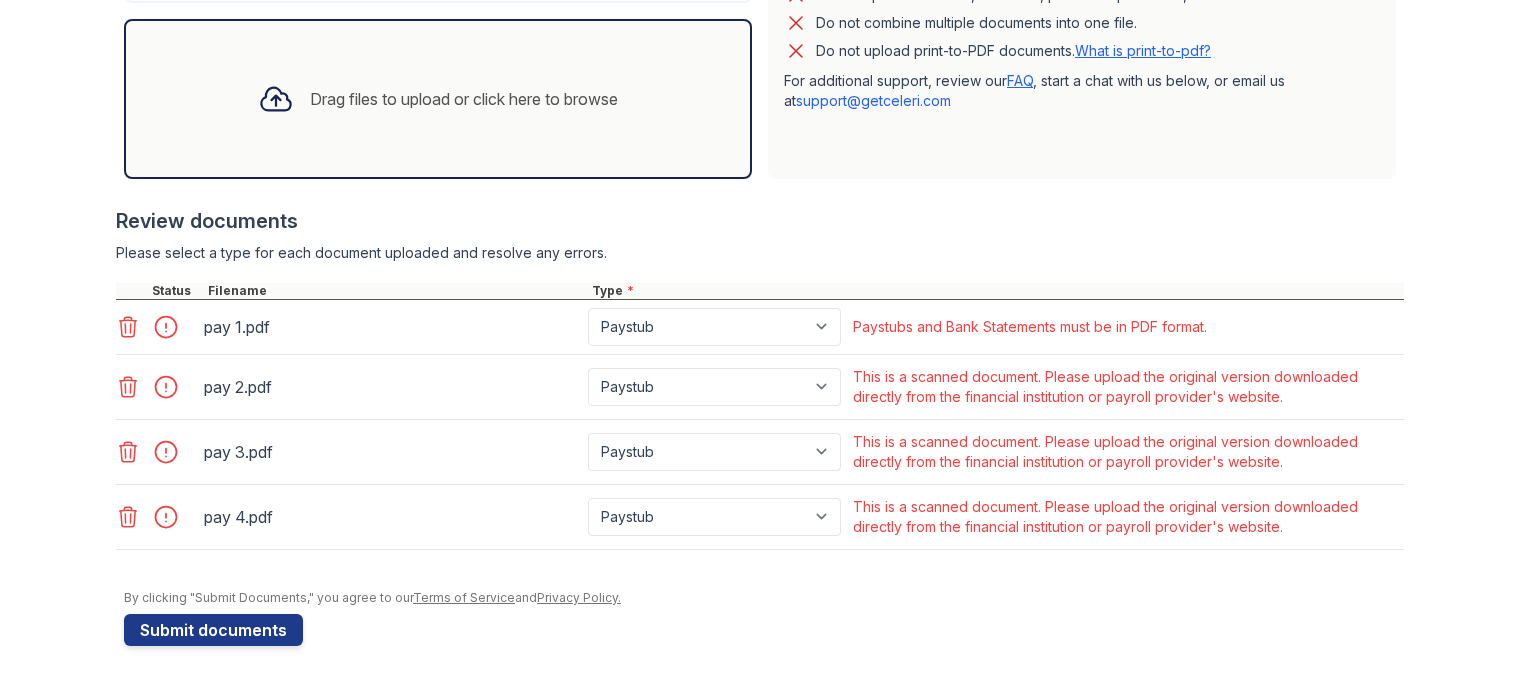 scroll, scrollTop: 649, scrollLeft: 0, axis: vertical 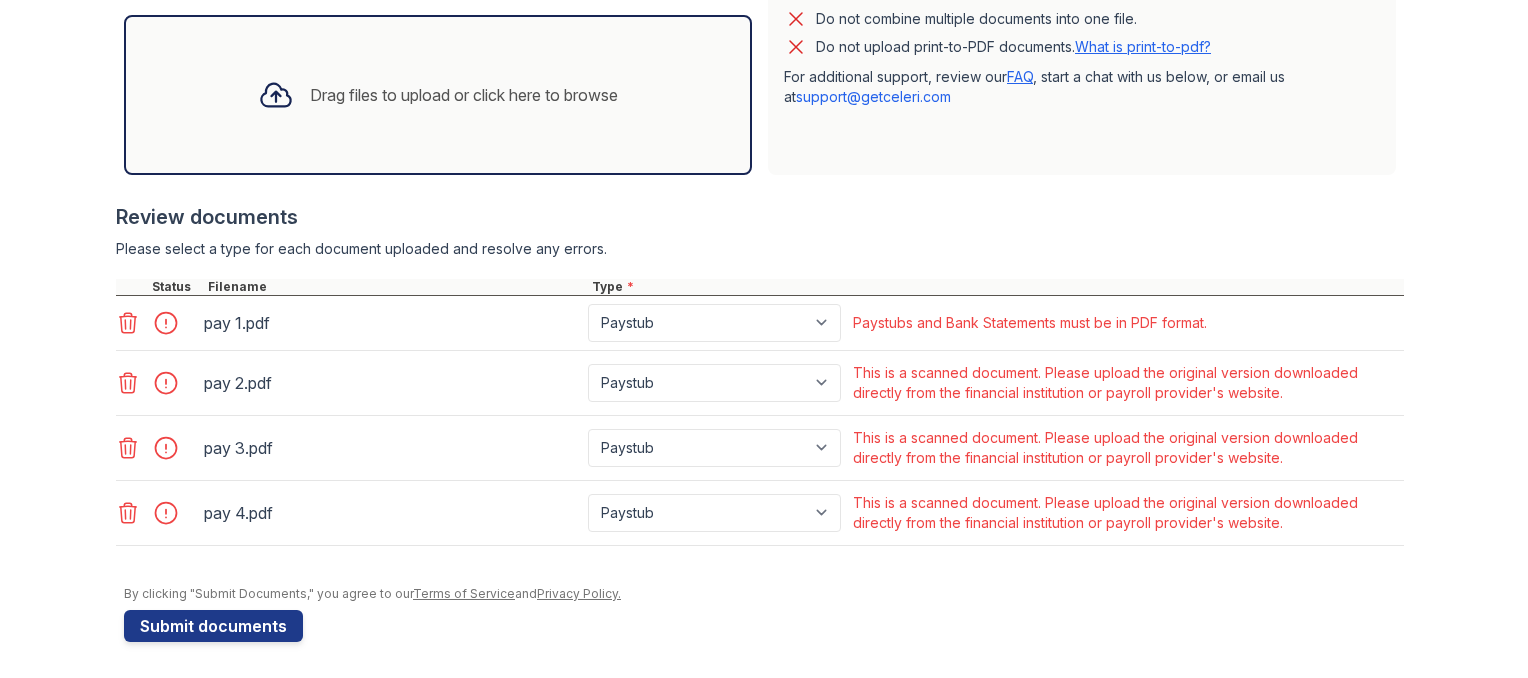 click on "pay 1.pdf" at bounding box center (392, 323) 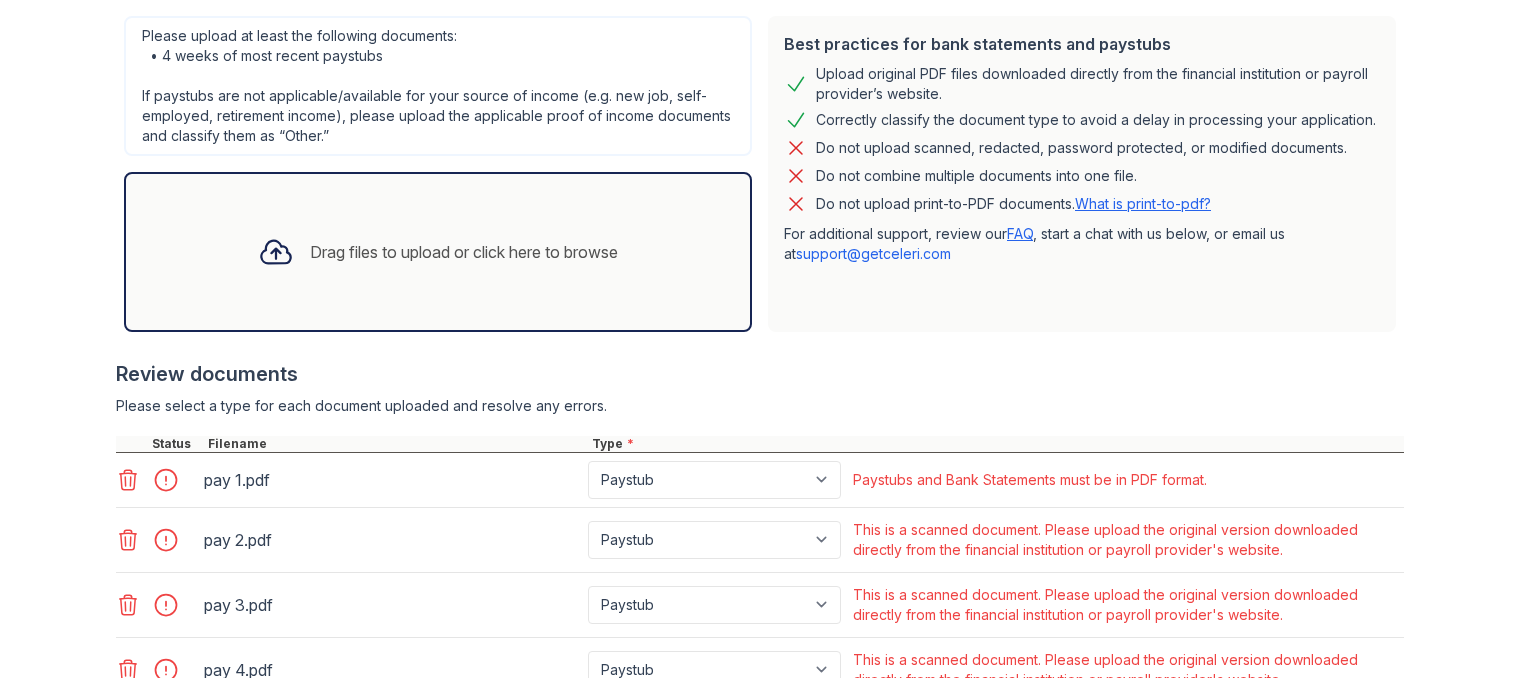 scroll, scrollTop: 500, scrollLeft: 0, axis: vertical 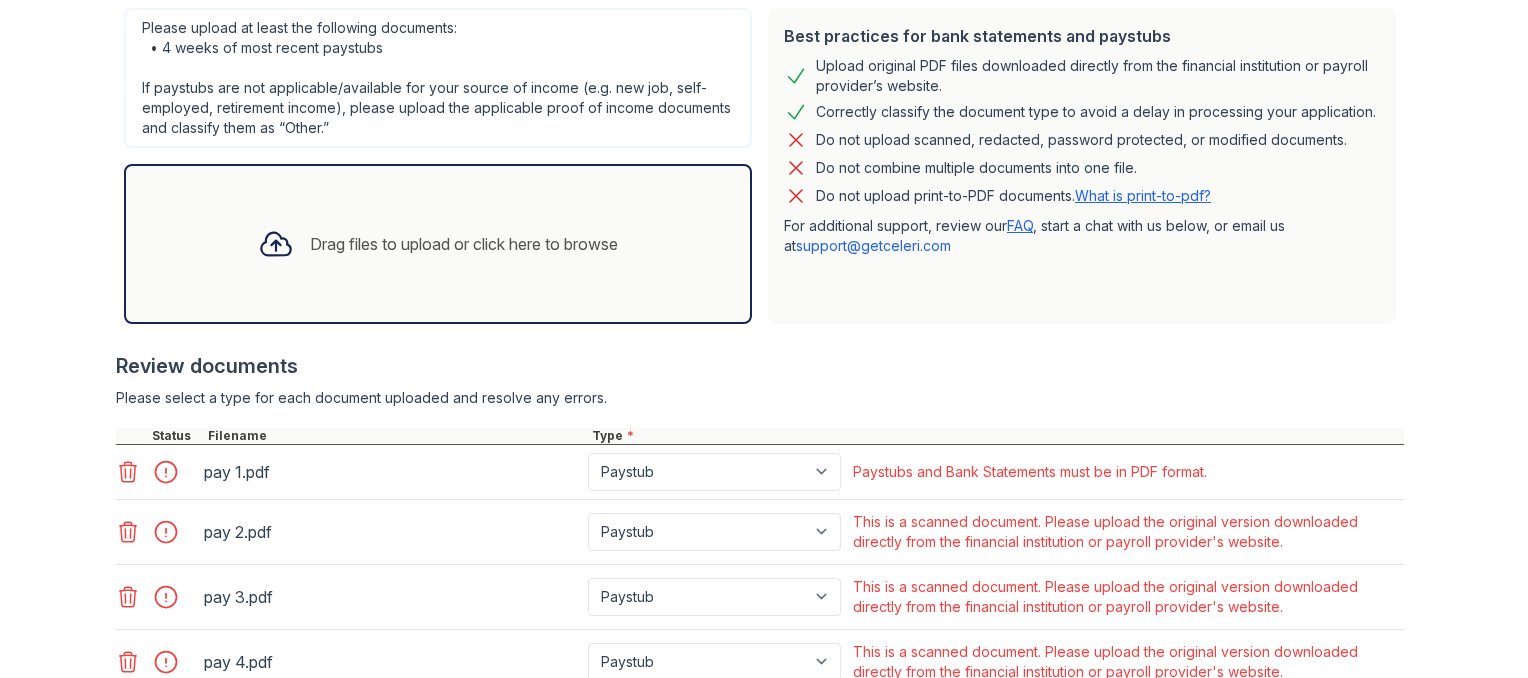 click 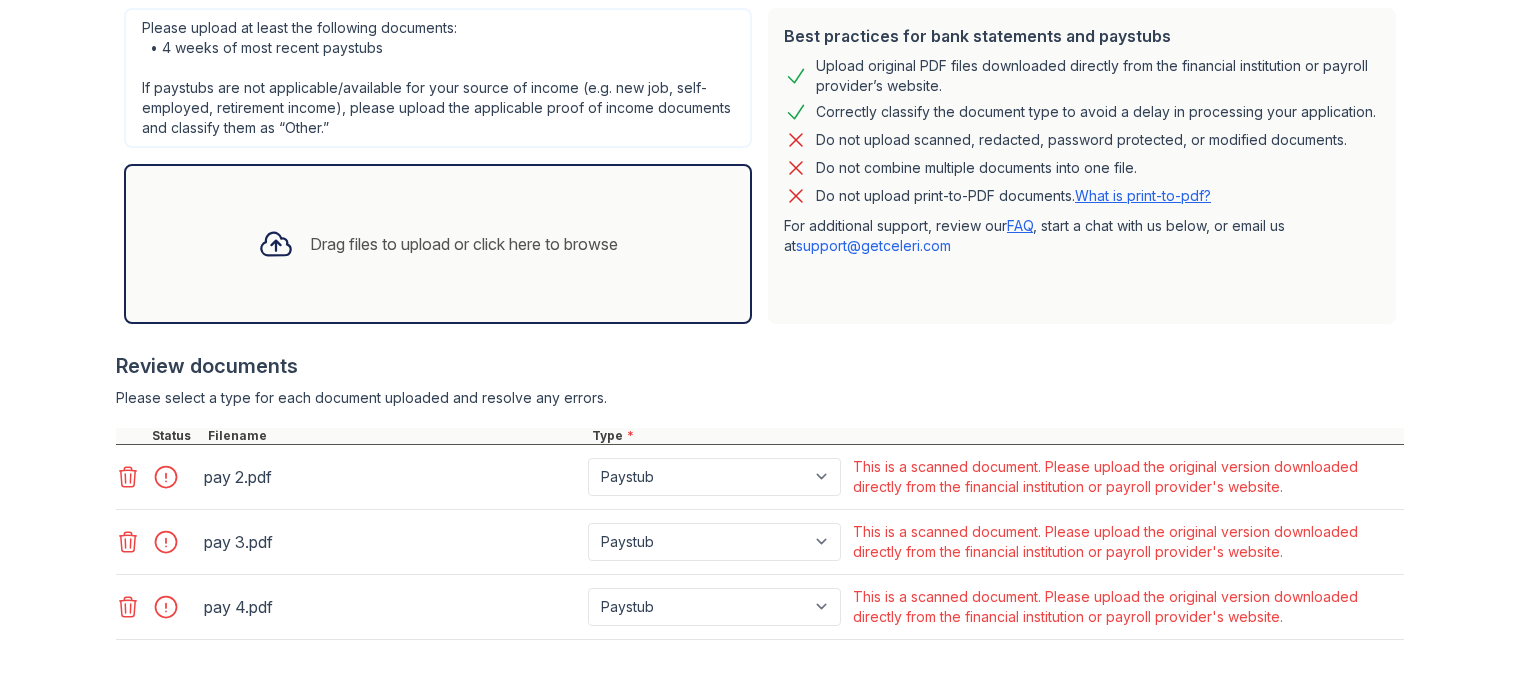 click 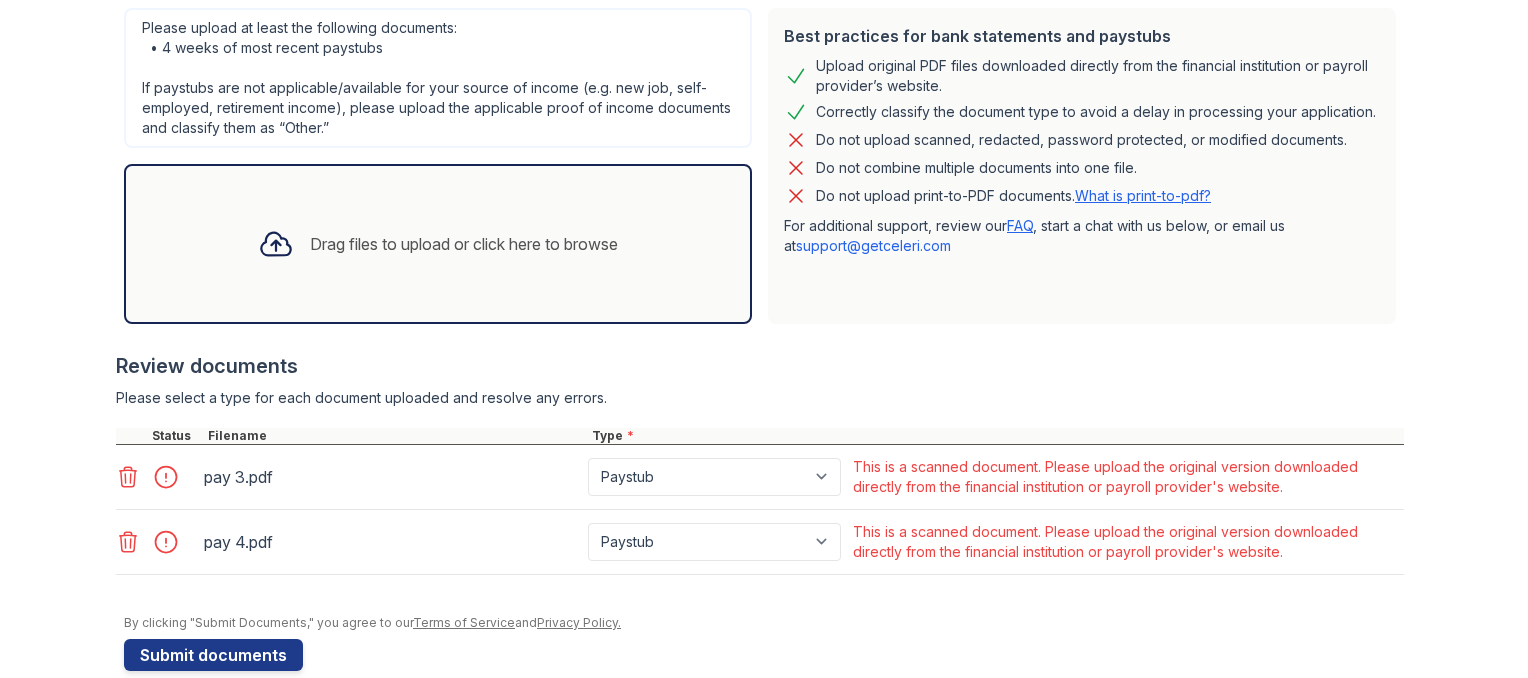 click 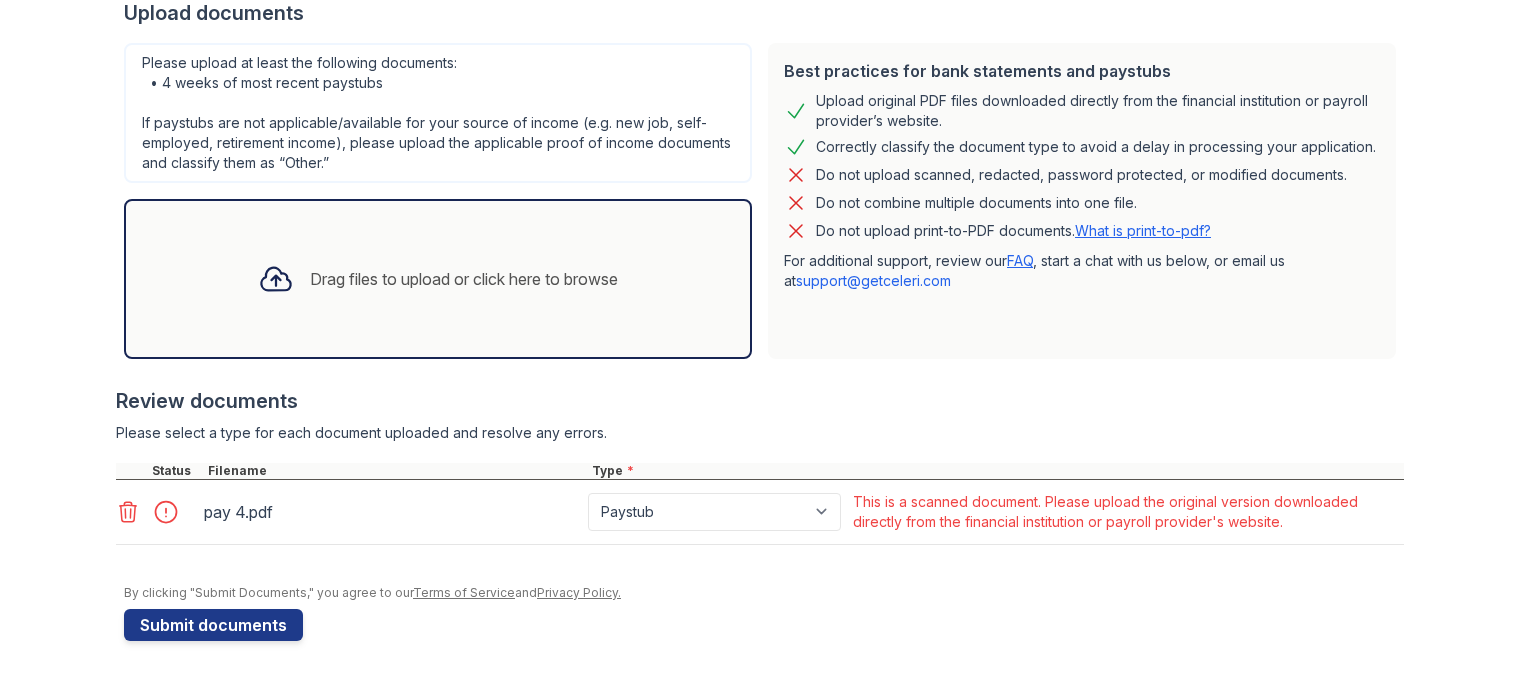 click 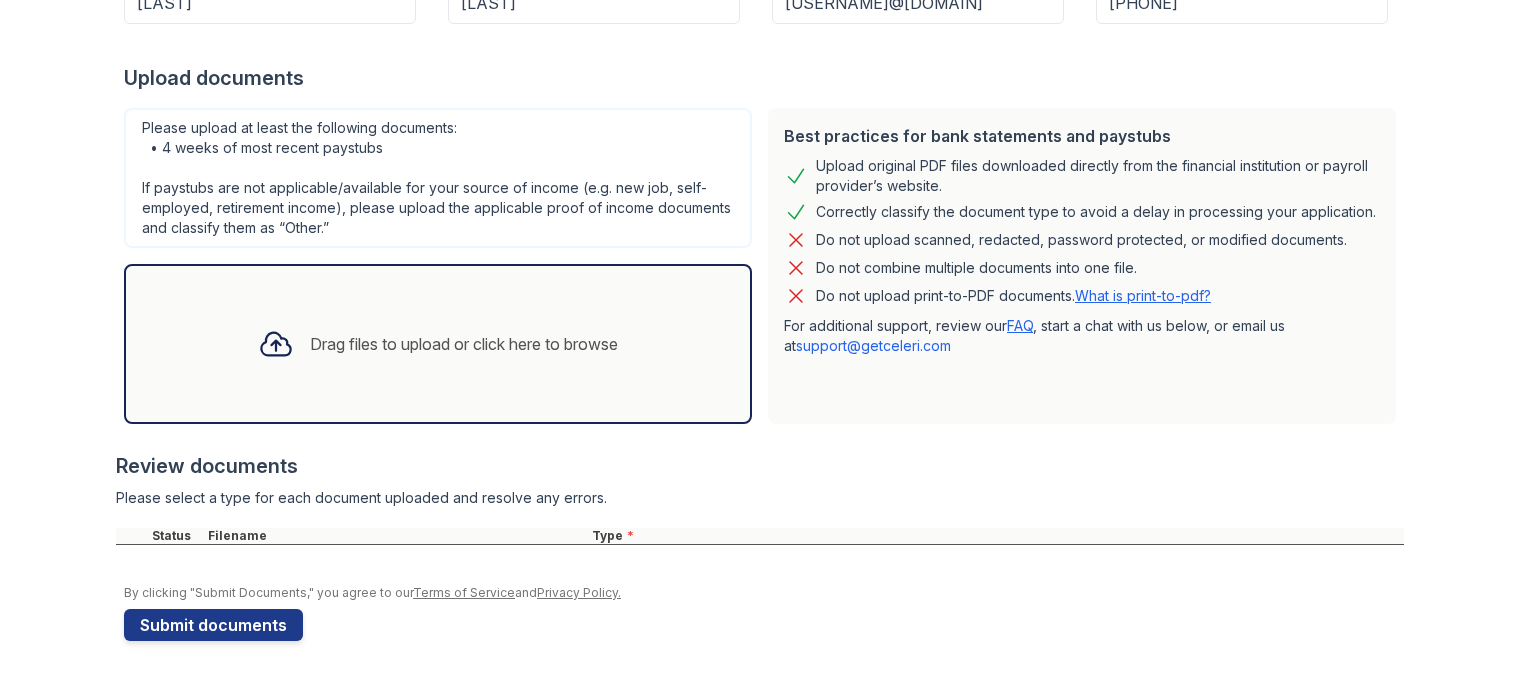 click on "Drag files to upload or click here to browse" at bounding box center [464, 344] 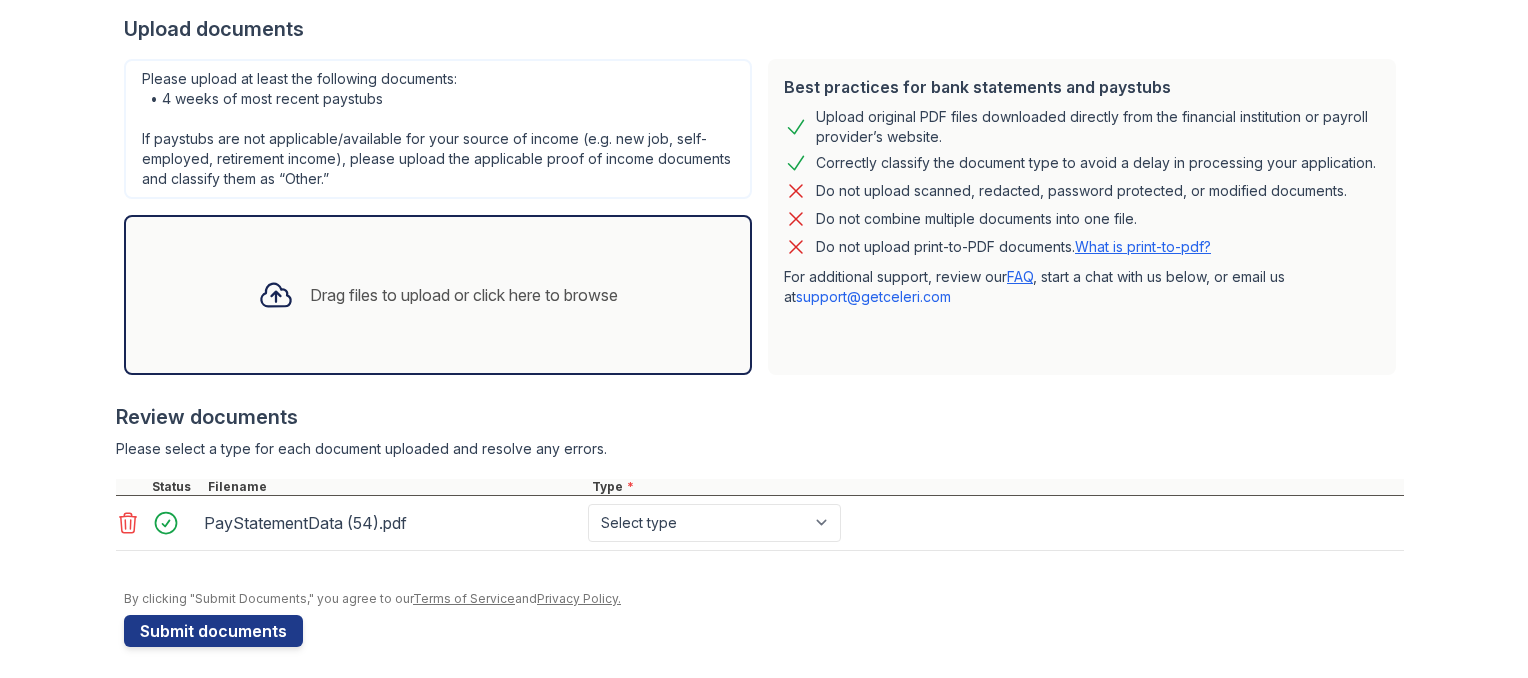 scroll, scrollTop: 455, scrollLeft: 0, axis: vertical 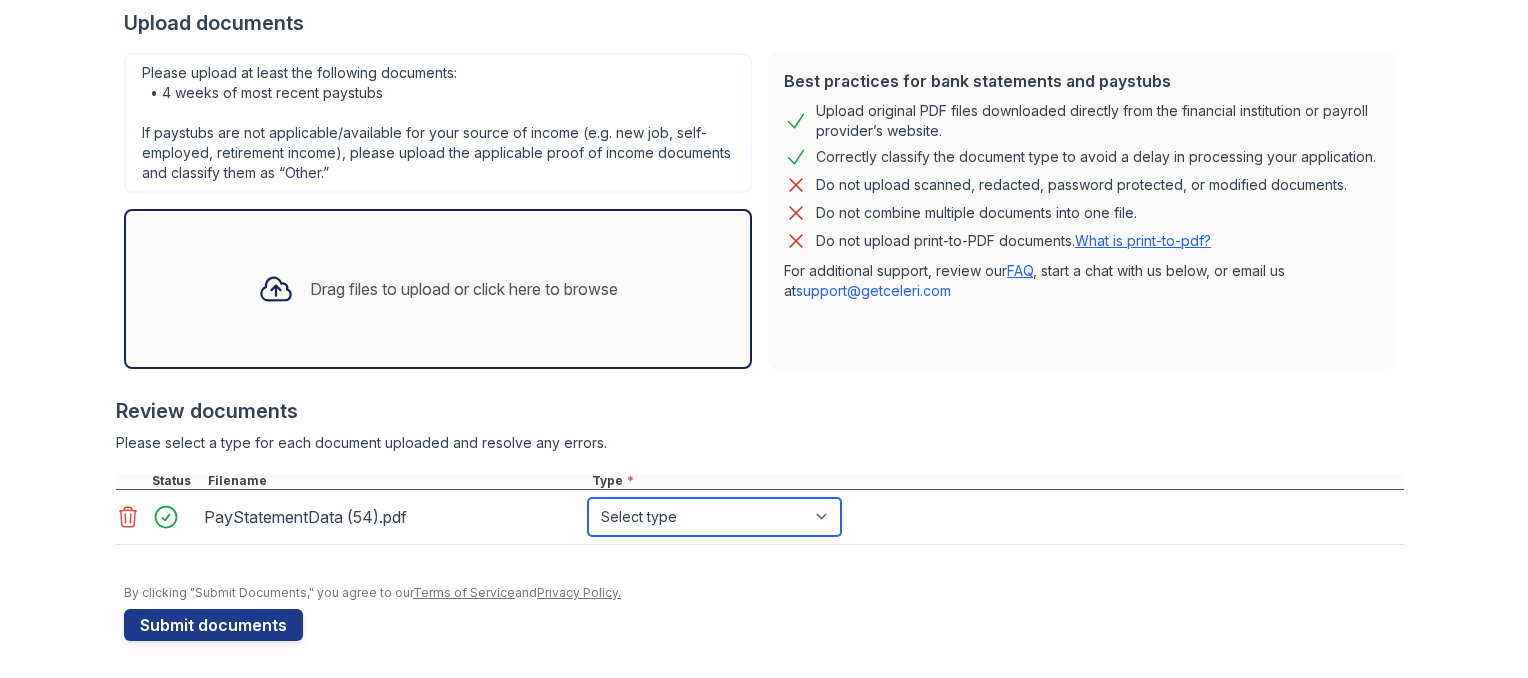 click on "Select type
Paystub
Bank Statement
Offer Letter
Tax Documents
Benefit Award Letter
Investment Account Statement
Other" at bounding box center (714, 517) 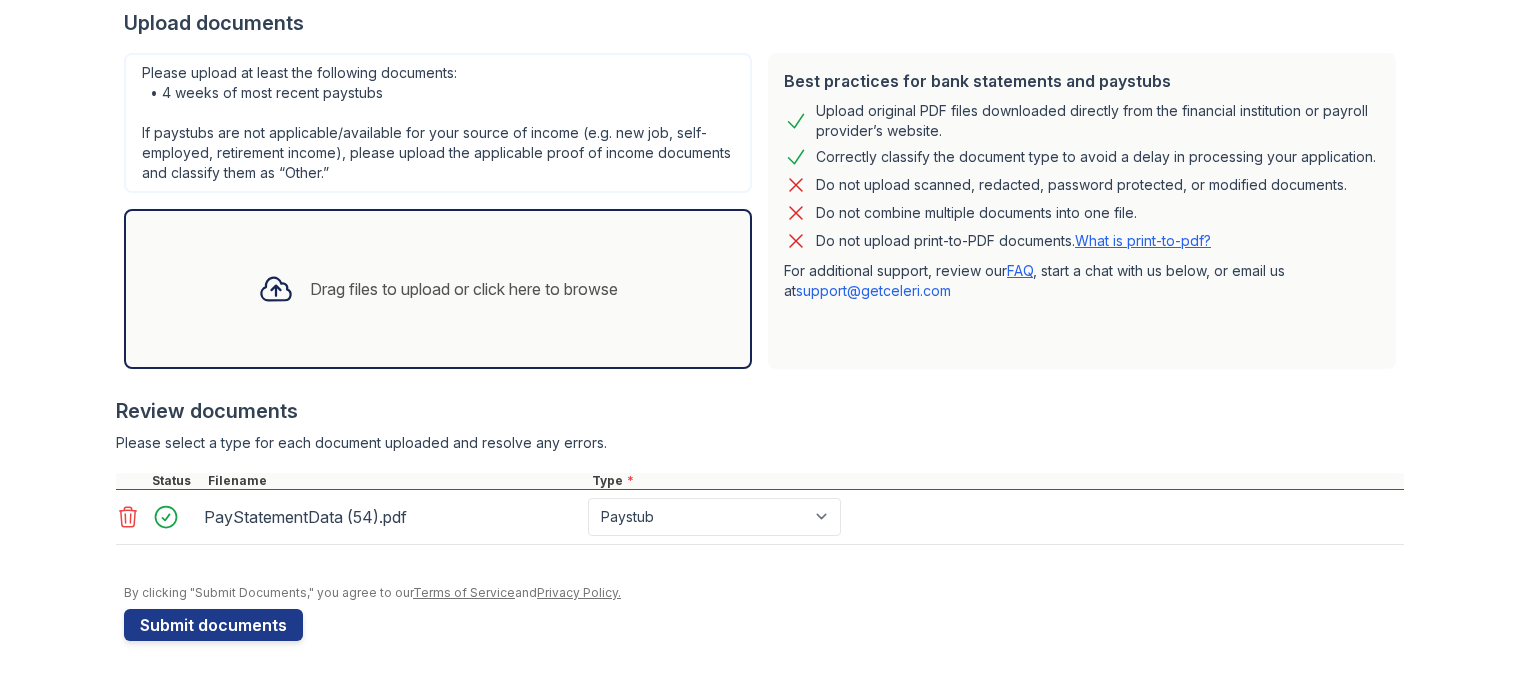 click on "Drag files to upload or click here to browse" at bounding box center (464, 289) 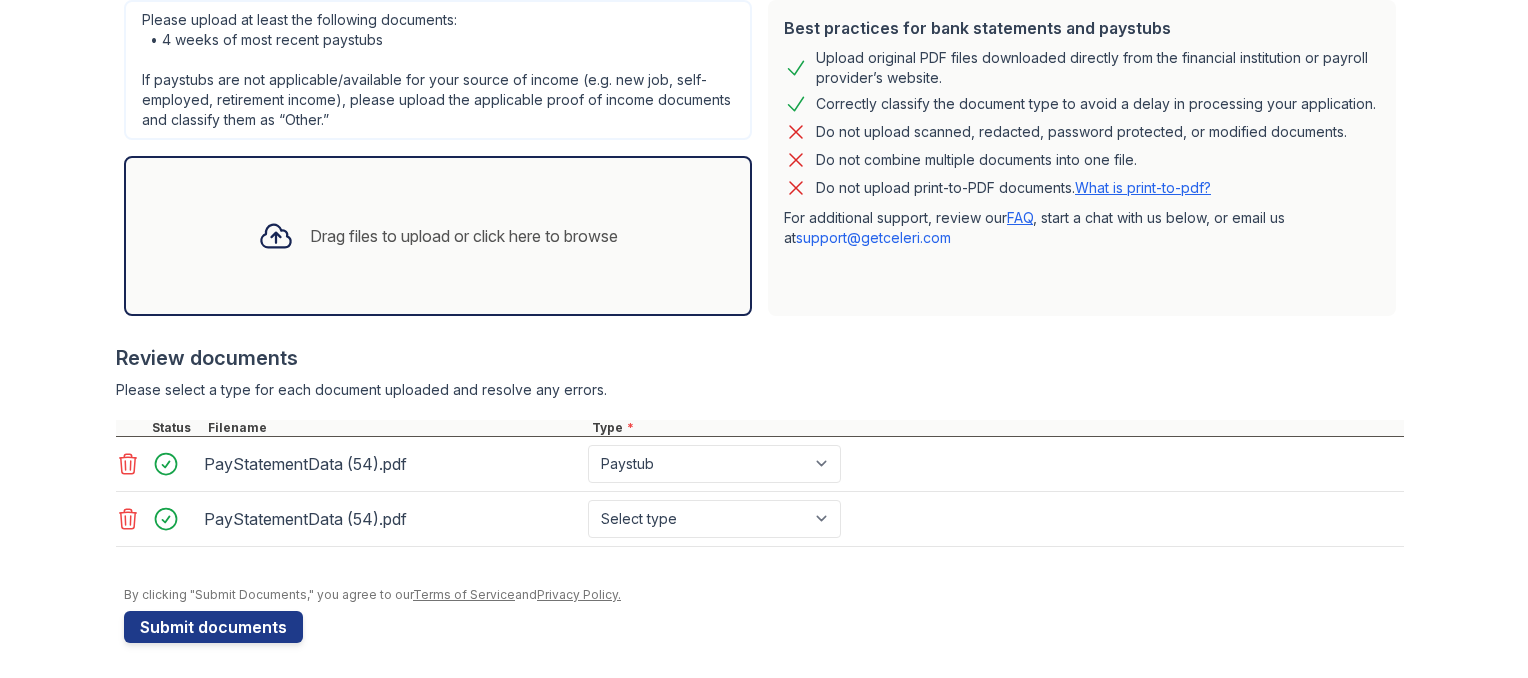 scroll, scrollTop: 509, scrollLeft: 0, axis: vertical 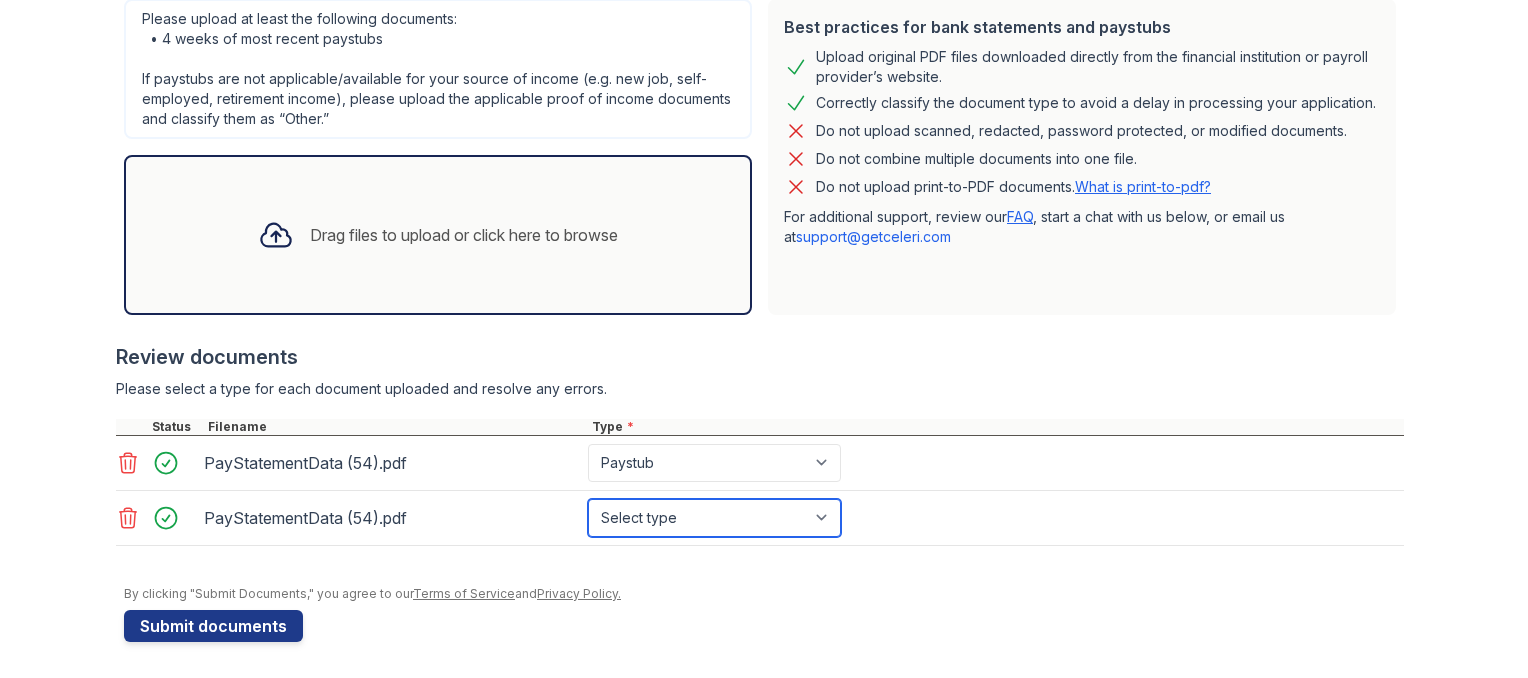 click on "Select type
Paystub
Bank Statement
Offer Letter
Tax Documents
Benefit Award Letter
Investment Account Statement
Other" at bounding box center (714, 518) 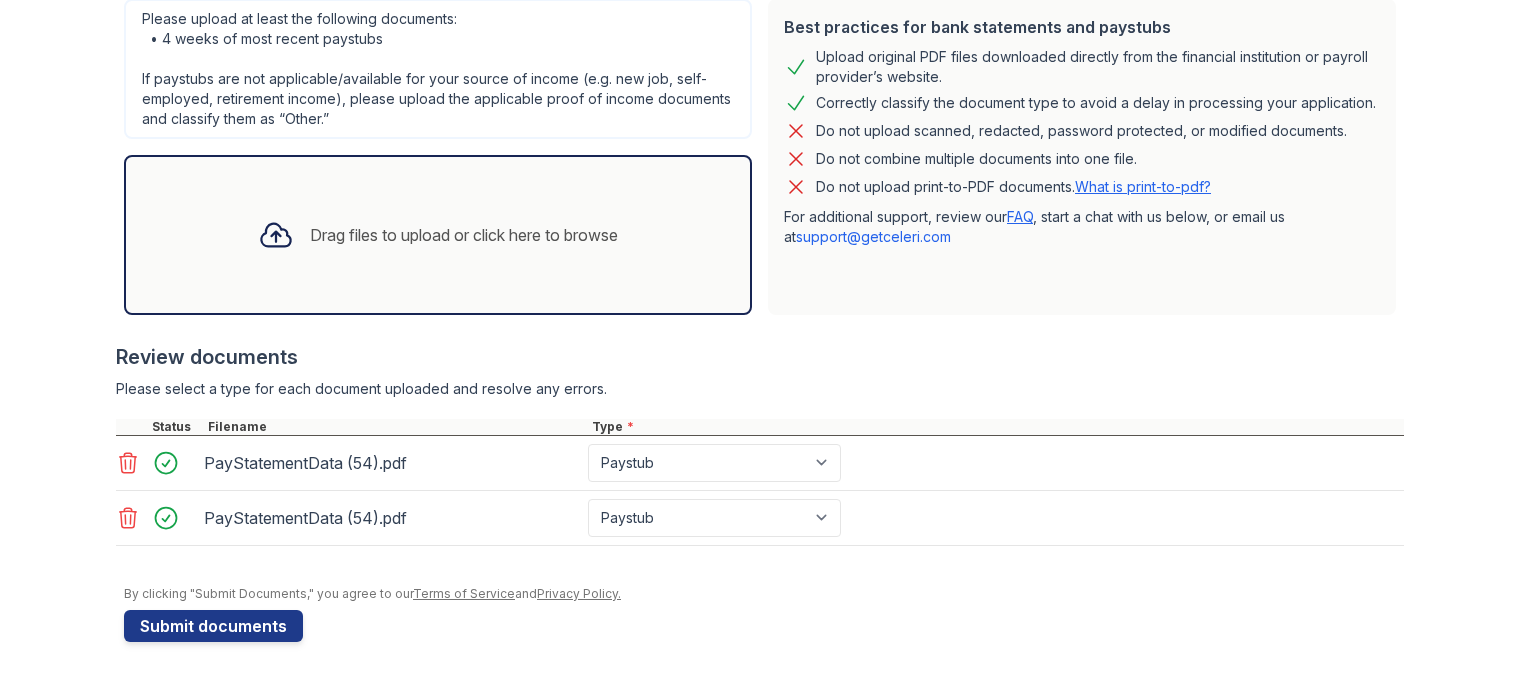 click on "Drag files to upload or click here to browse" at bounding box center [464, 235] 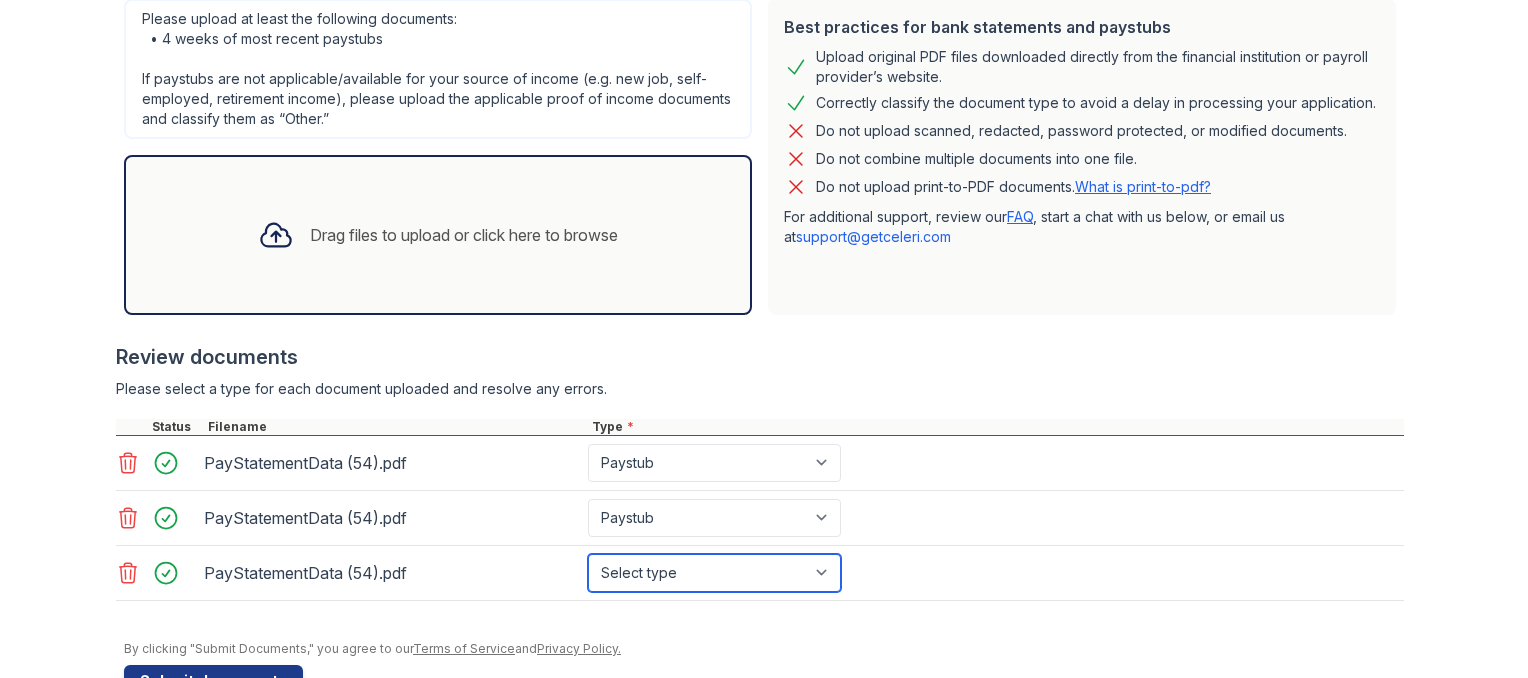 click on "Select type
Paystub
Bank Statement
Offer Letter
Tax Documents
Benefit Award Letter
Investment Account Statement
Other" at bounding box center [714, 573] 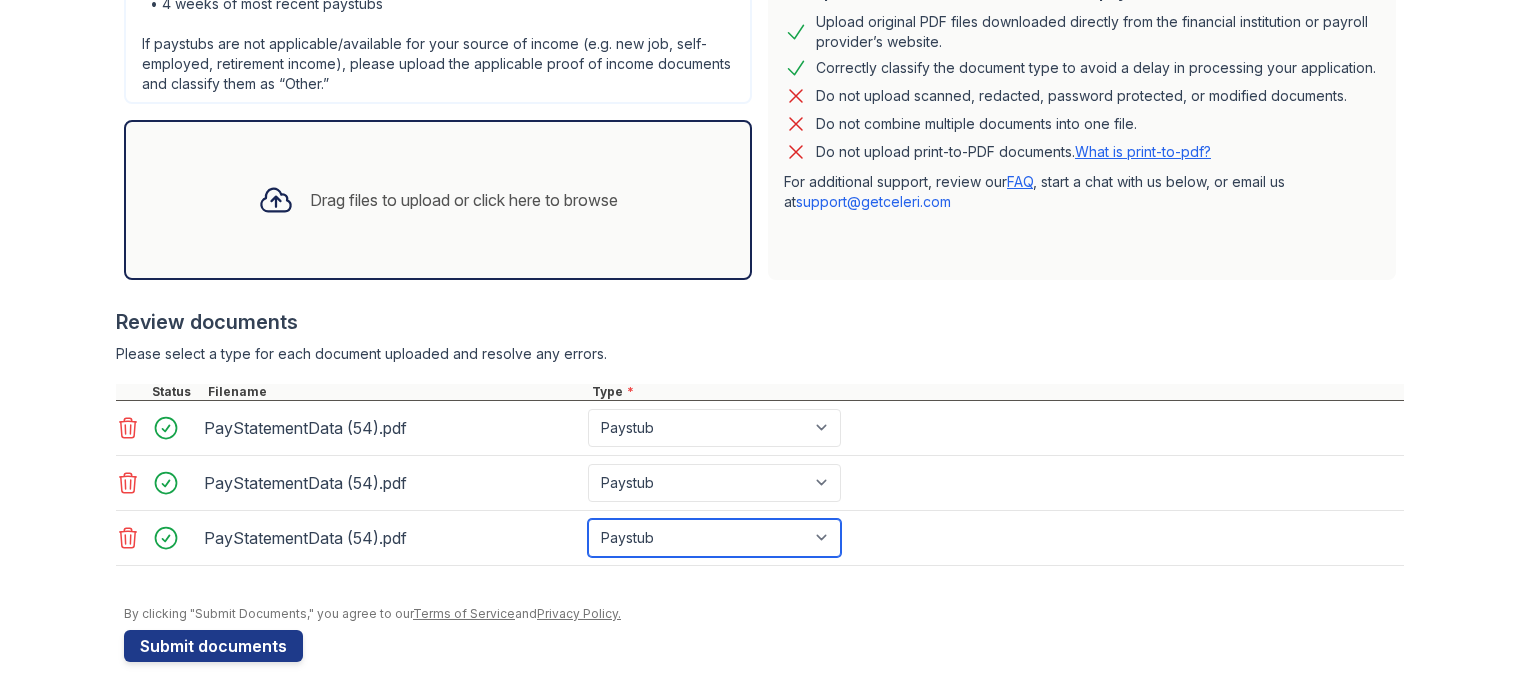 scroll, scrollTop: 564, scrollLeft: 0, axis: vertical 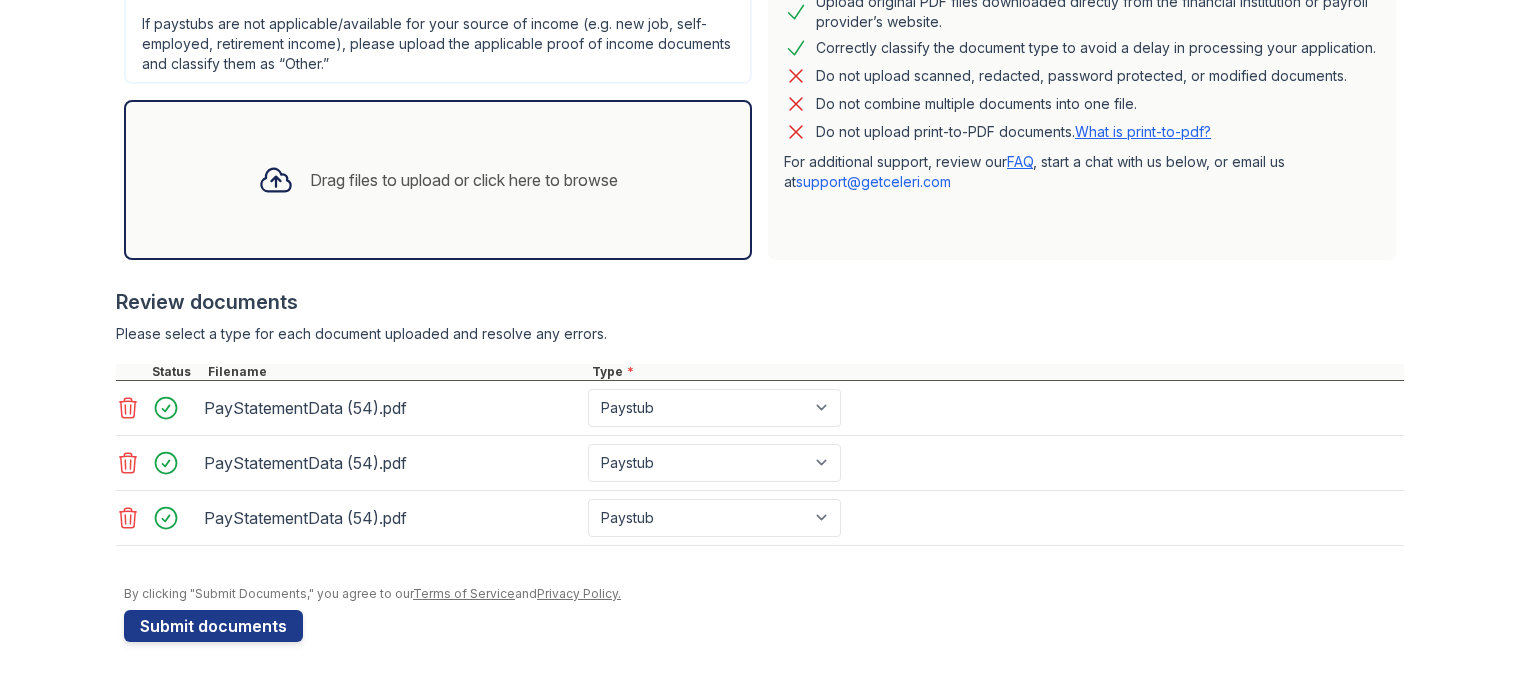 click on "Drag files to upload or click here to browse" at bounding box center [464, 180] 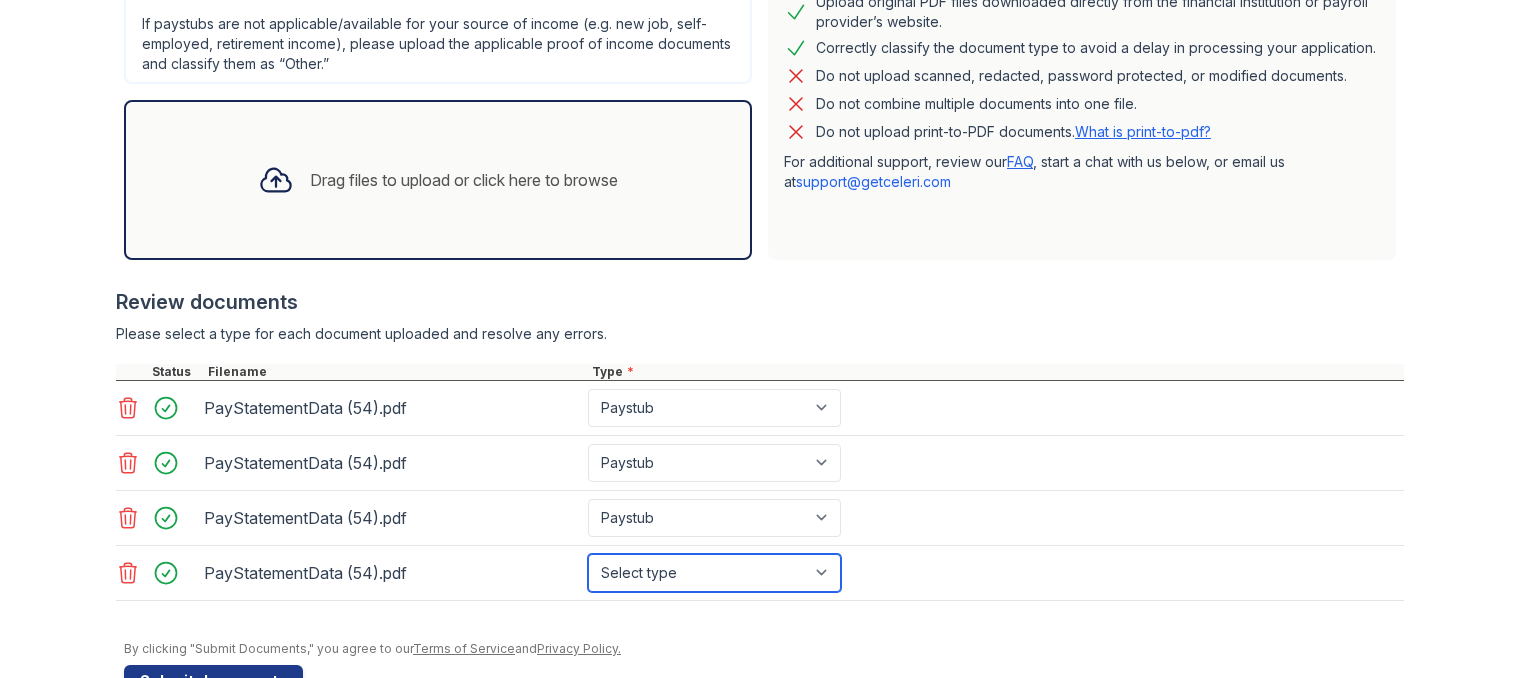 click on "Select type
Paystub
Bank Statement
Offer Letter
Tax Documents
Benefit Award Letter
Investment Account Statement
Other" at bounding box center (714, 573) 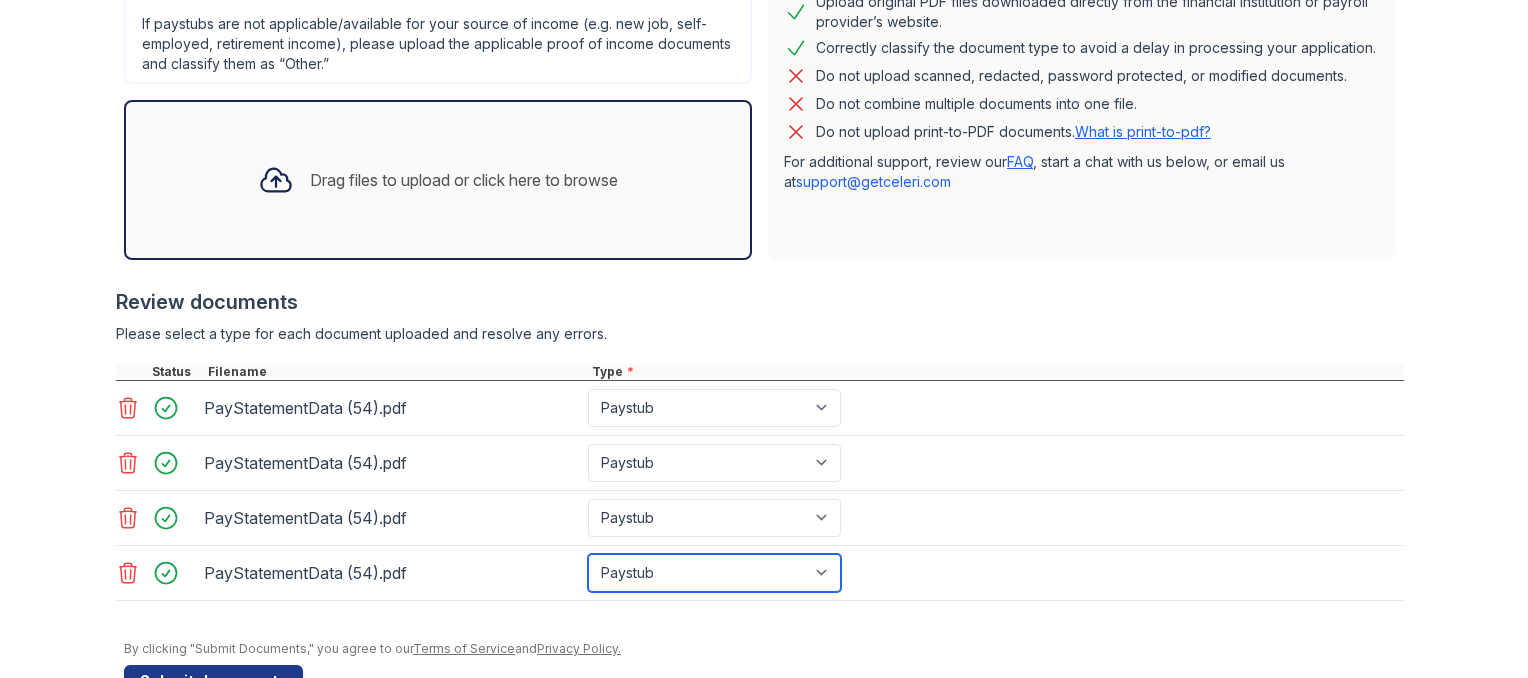 scroll, scrollTop: 618, scrollLeft: 0, axis: vertical 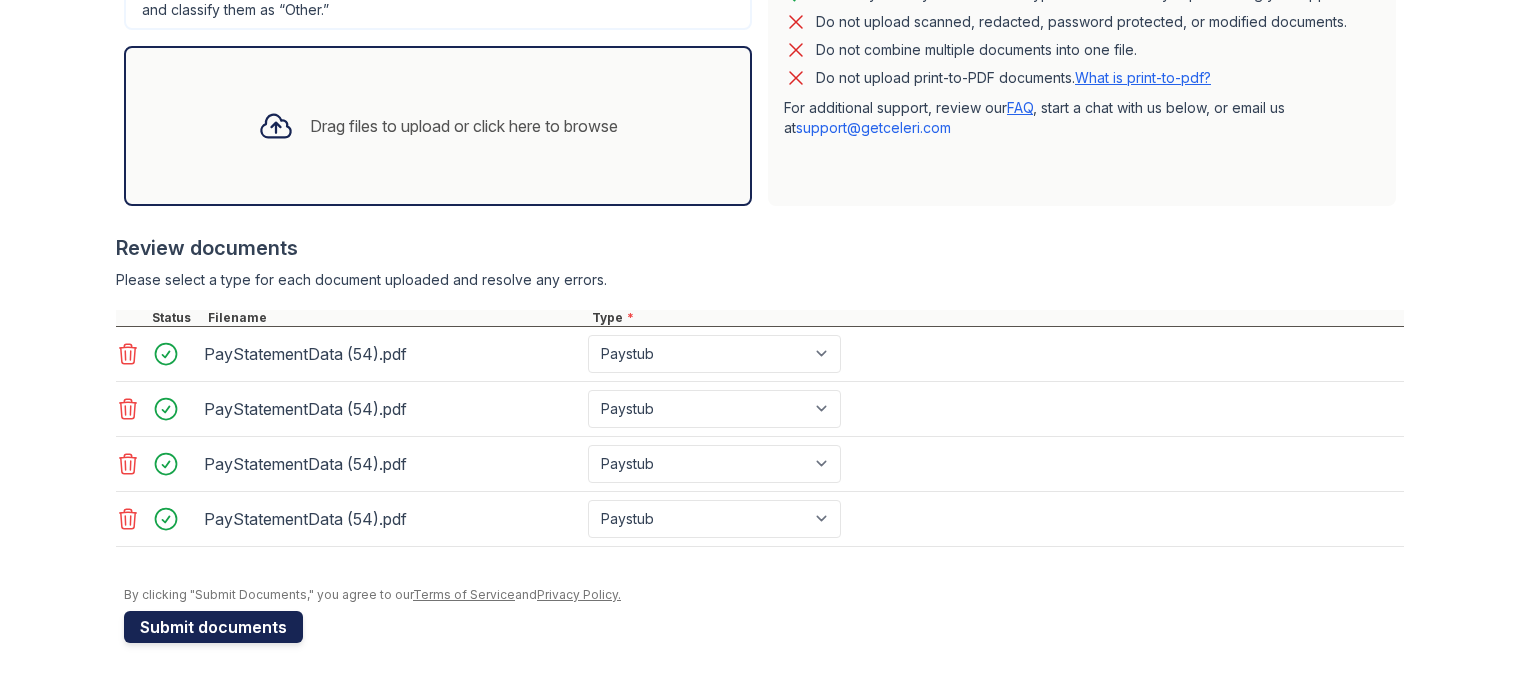 click on "Submit documents" at bounding box center (213, 627) 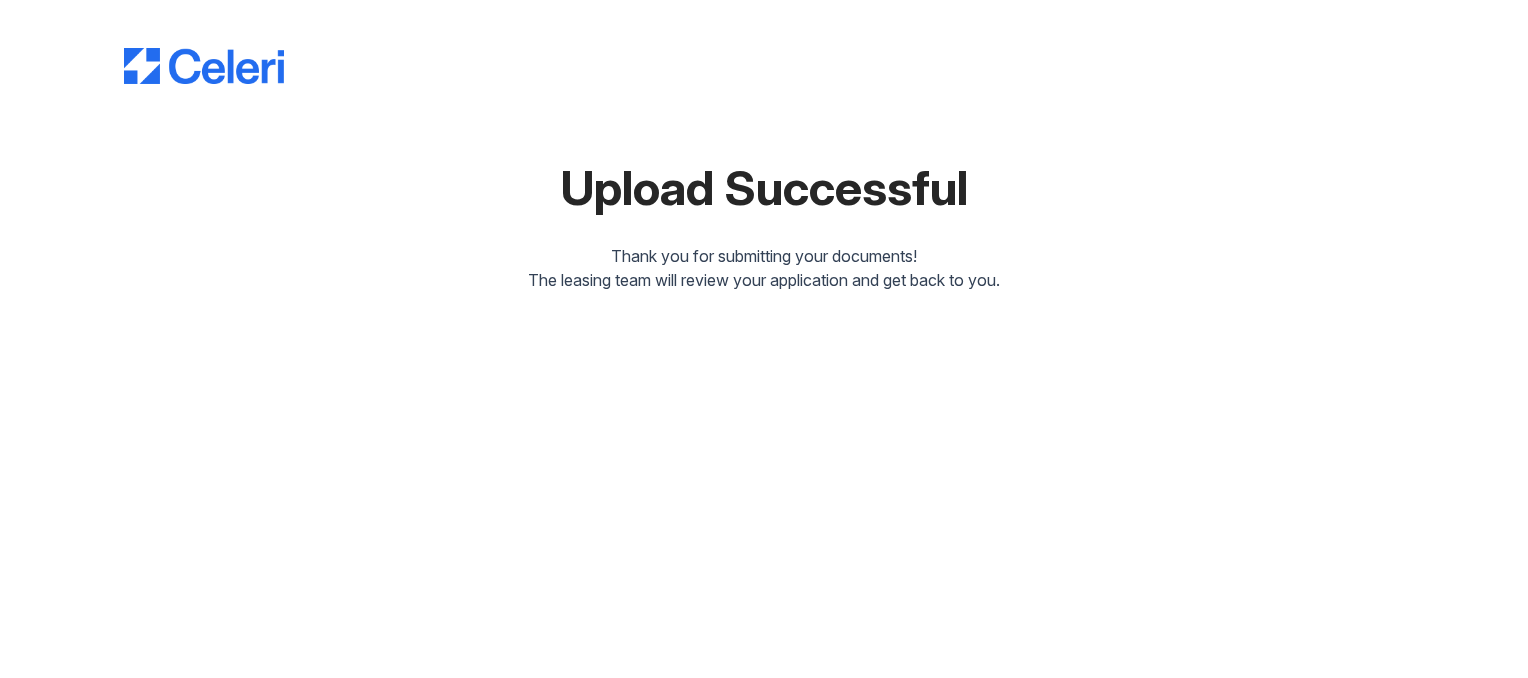 scroll, scrollTop: 0, scrollLeft: 0, axis: both 